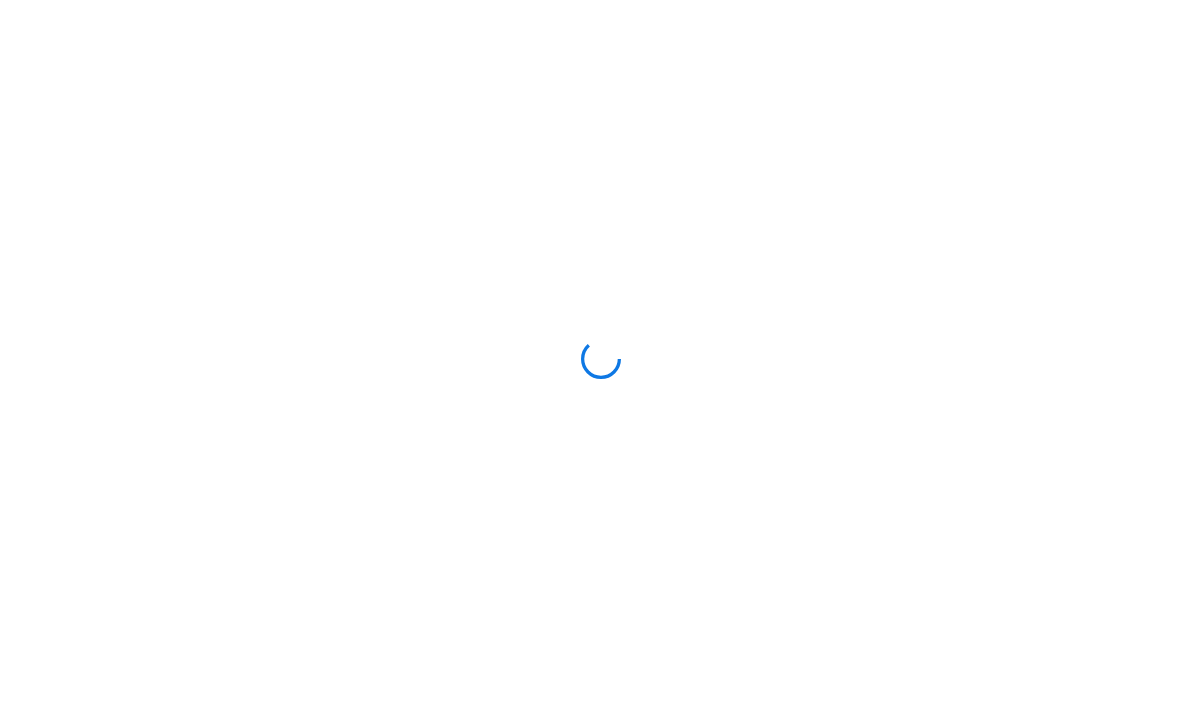 scroll, scrollTop: 0, scrollLeft: 0, axis: both 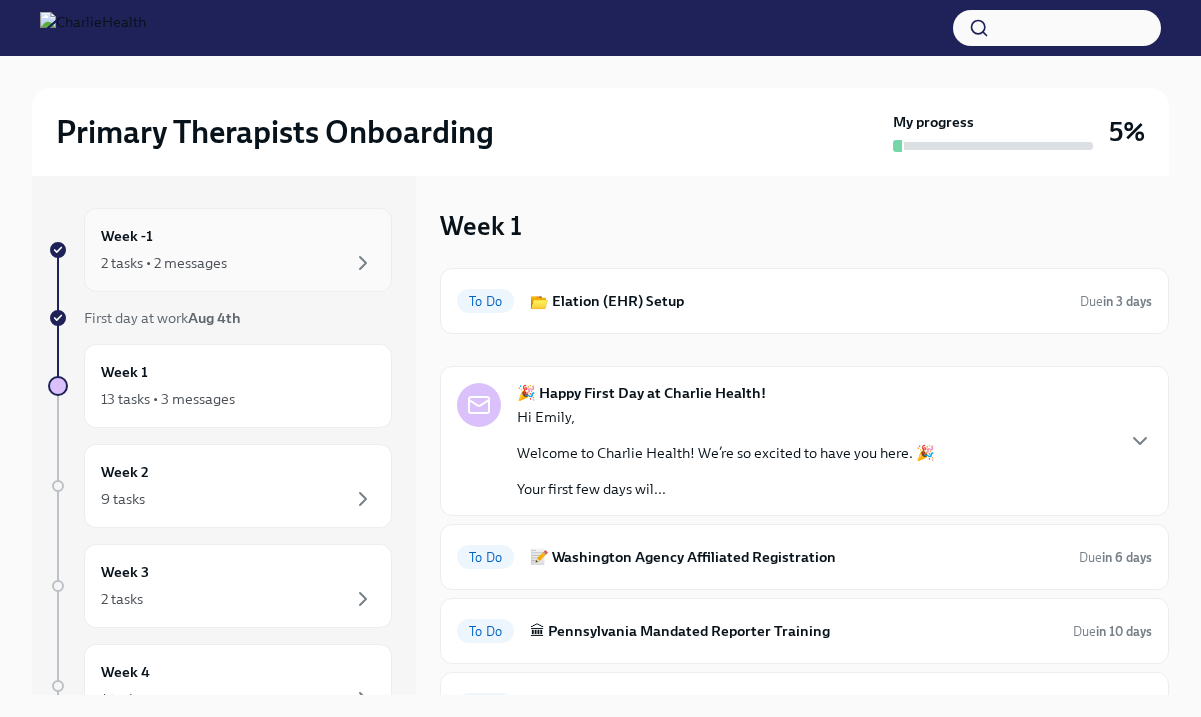 click on "2 tasks • 2 messages" at bounding box center [238, 263] 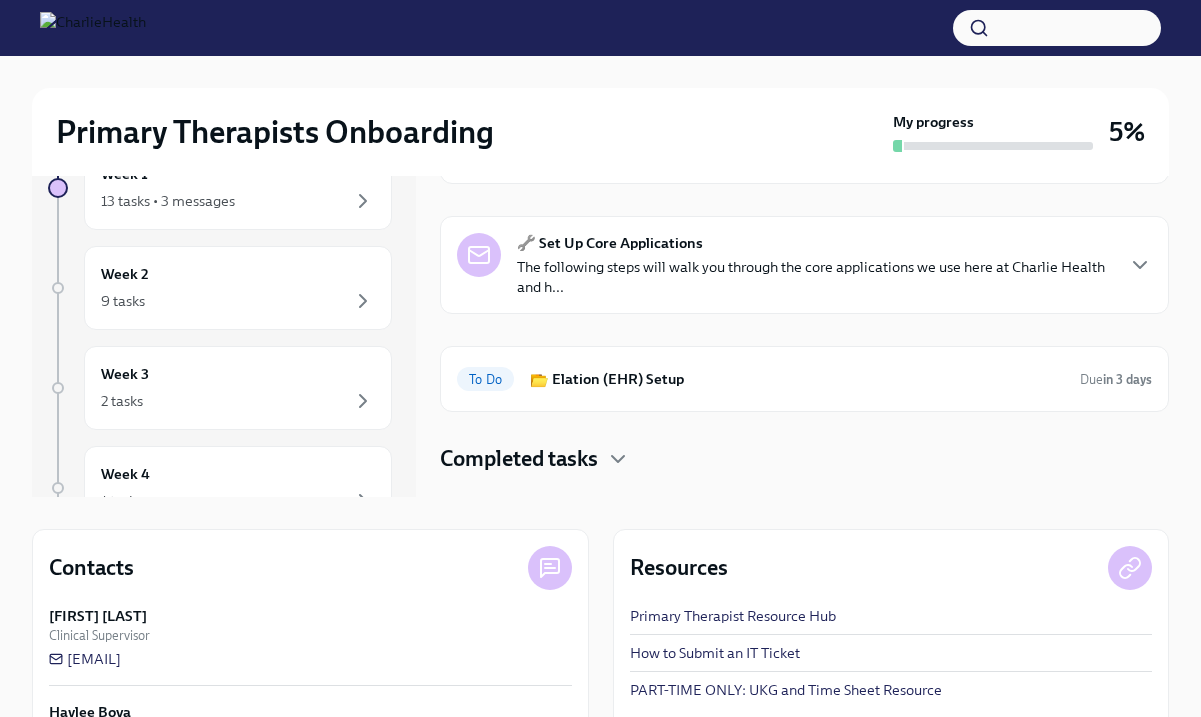 scroll, scrollTop: 212, scrollLeft: 0, axis: vertical 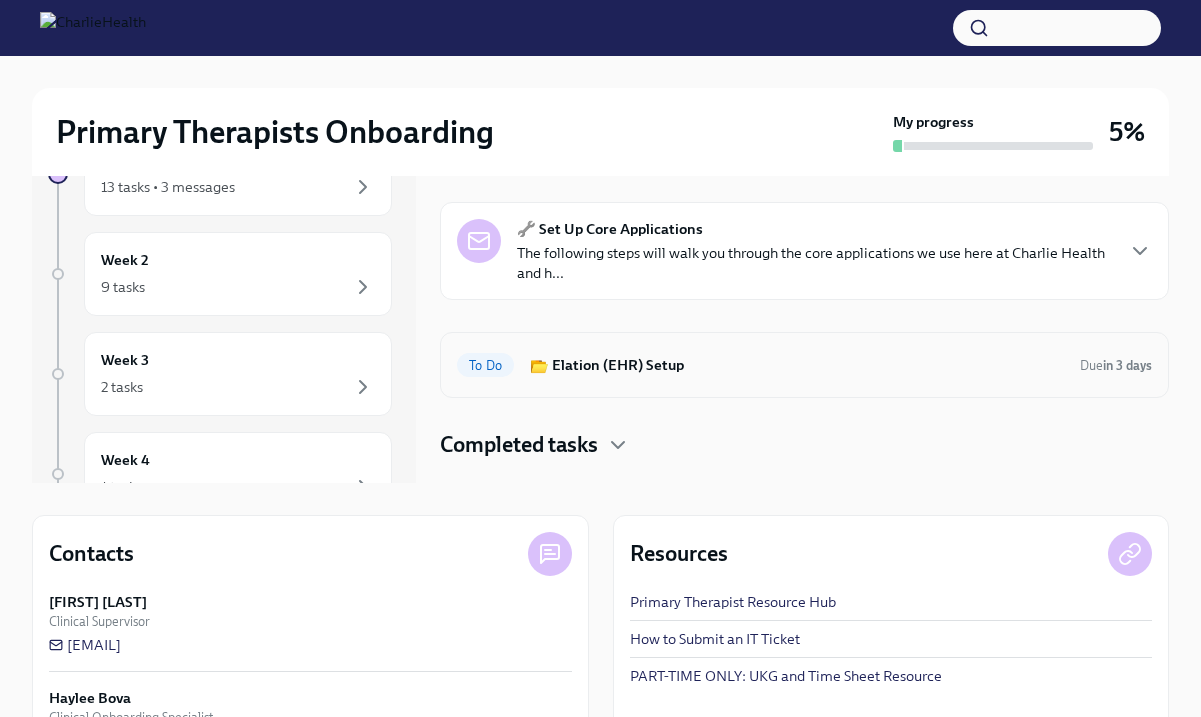 click on "📂 Elation (EHR) Setup" at bounding box center (797, 365) 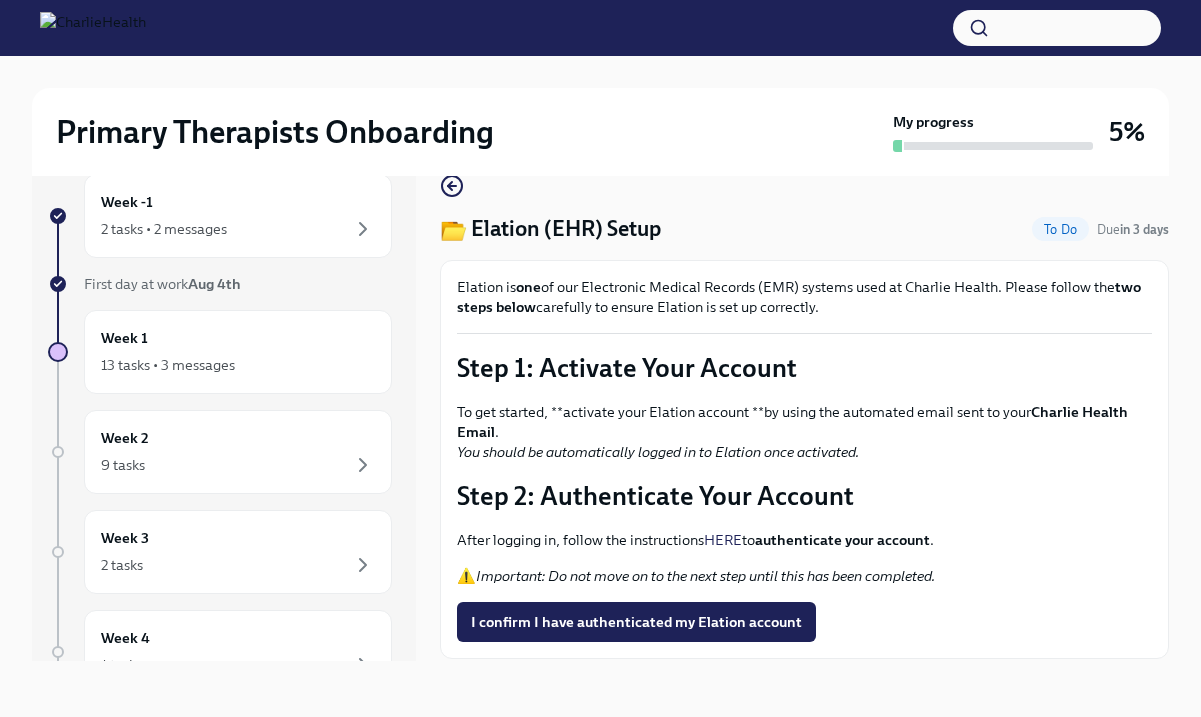 scroll, scrollTop: 34, scrollLeft: 0, axis: vertical 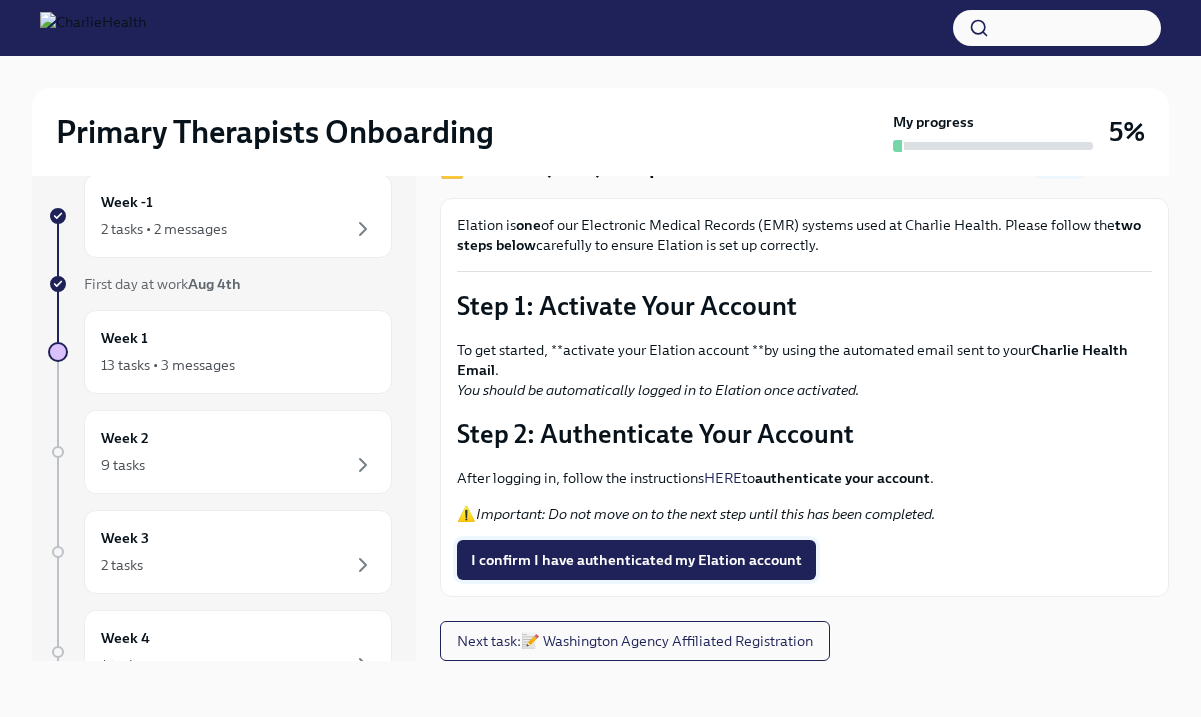 click on "I confirm I have authenticated my Elation account" at bounding box center [636, 560] 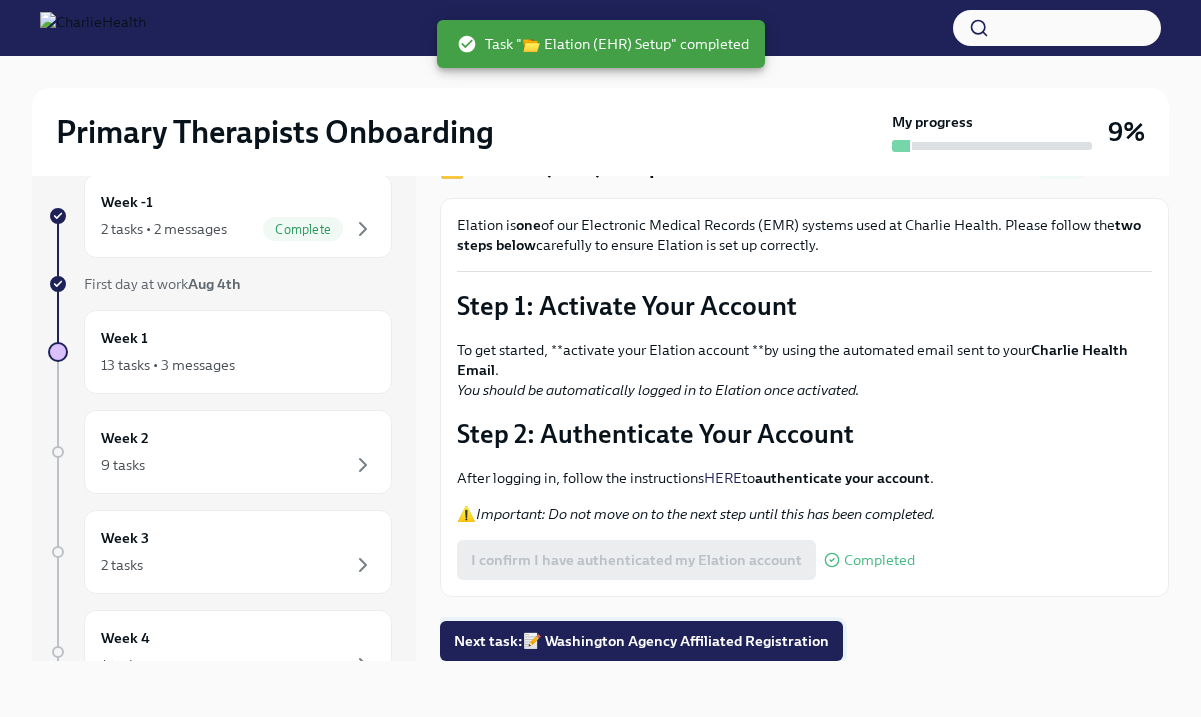 click on "Next task :  📝 Washington Agency Affiliated Registration" at bounding box center (641, 641) 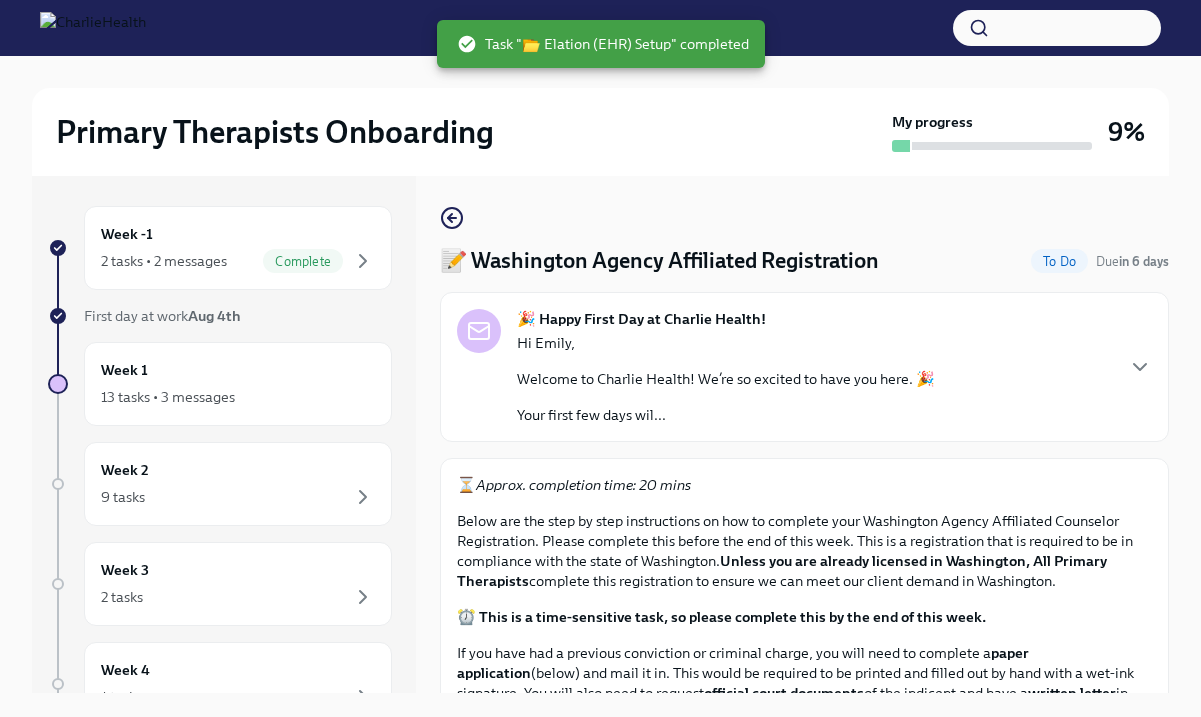 scroll, scrollTop: 0, scrollLeft: 0, axis: both 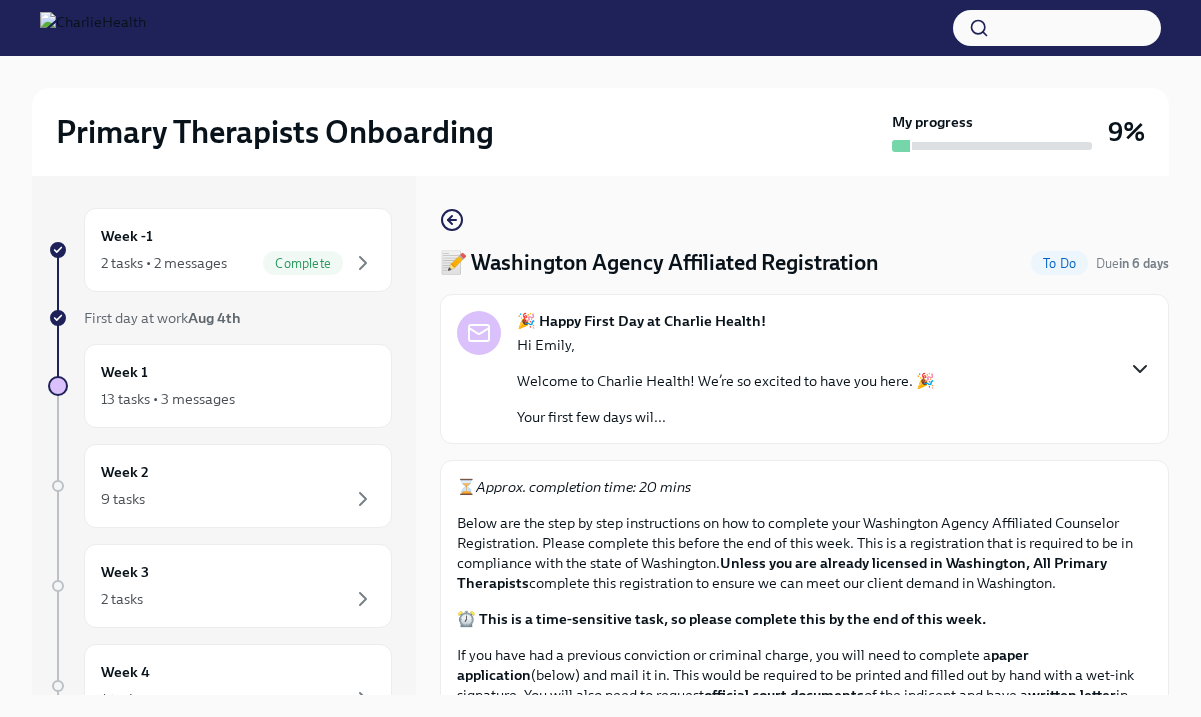 click 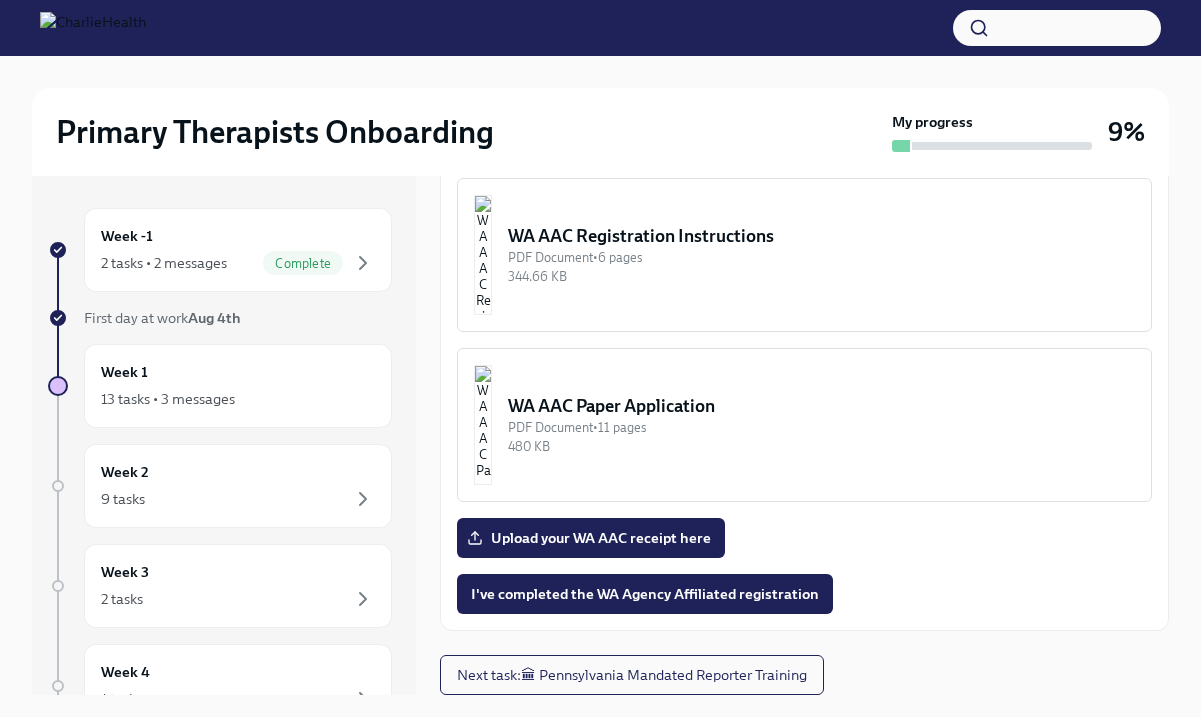 scroll, scrollTop: 2132, scrollLeft: 0, axis: vertical 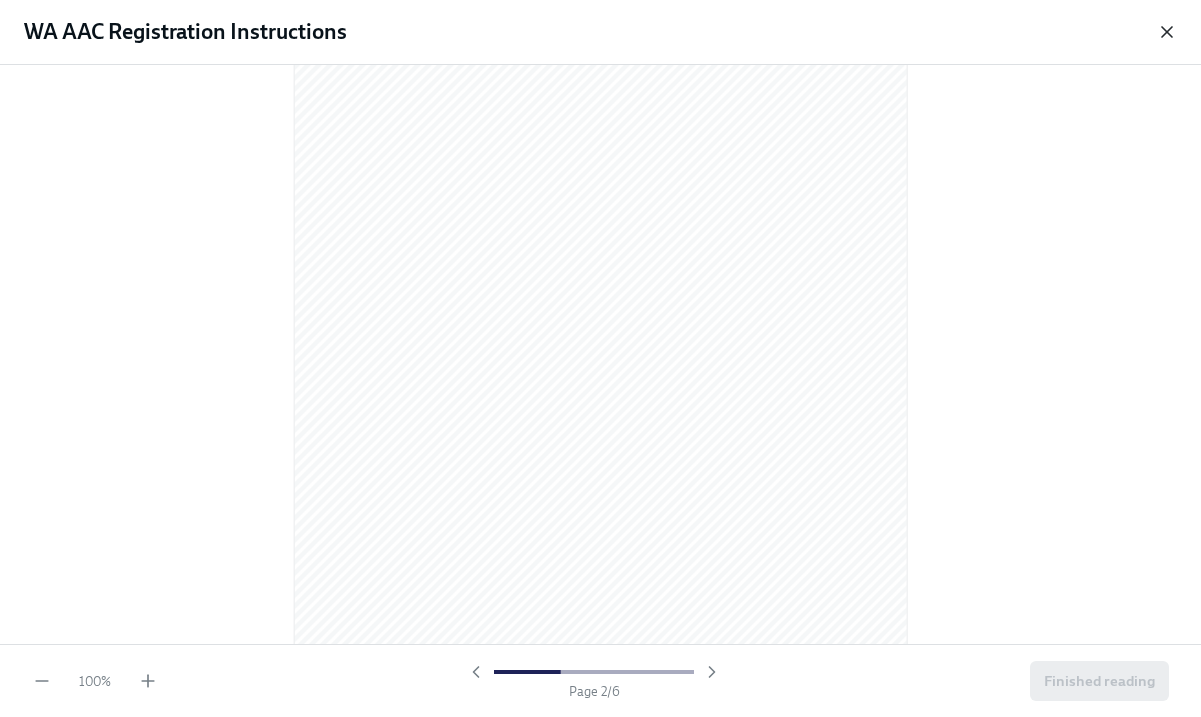 click 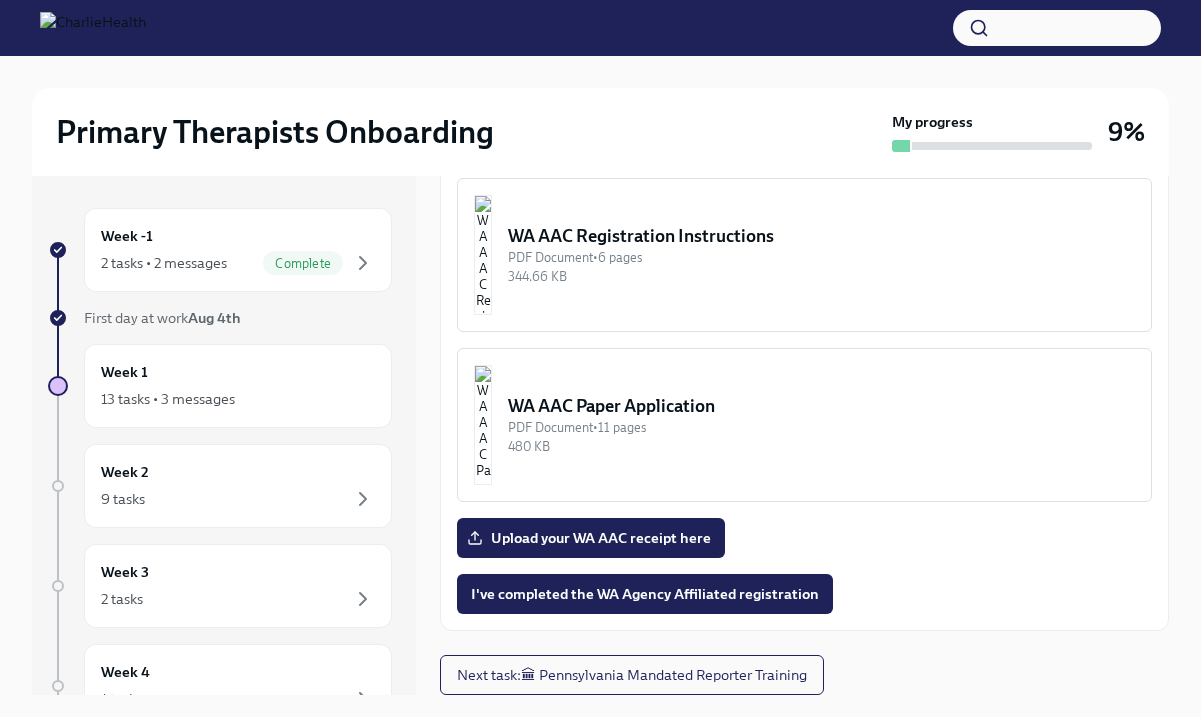 scroll, scrollTop: 2351, scrollLeft: 0, axis: vertical 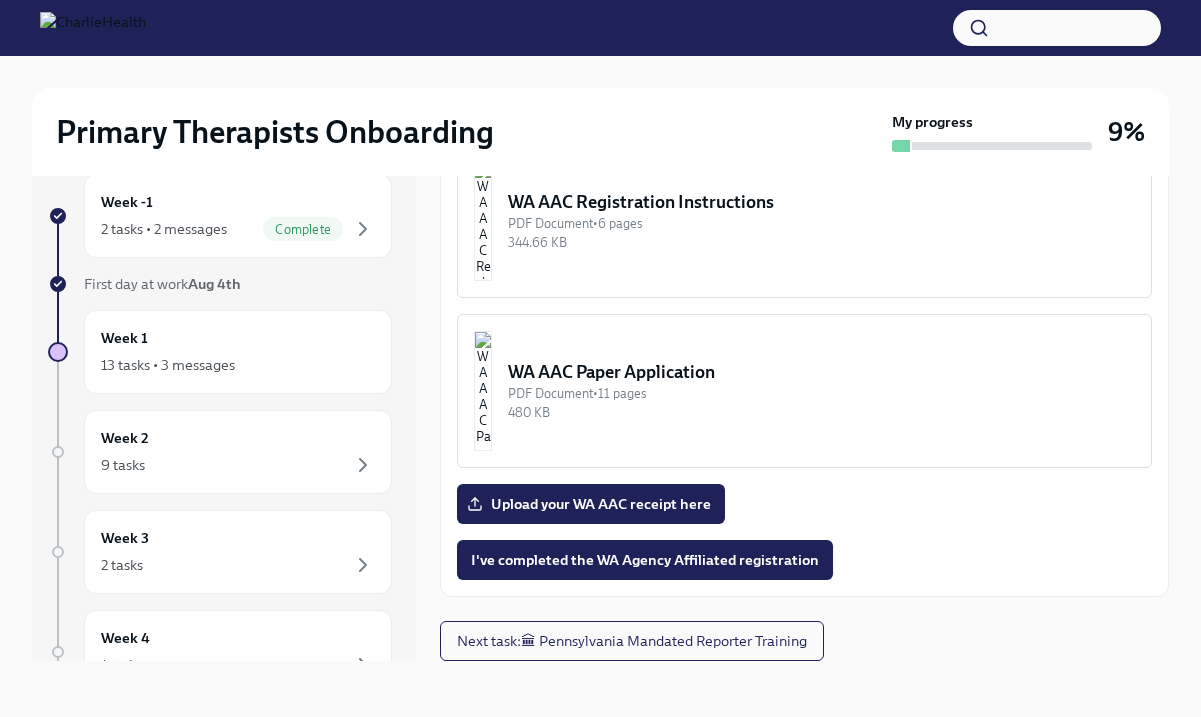 click on "PDF Document  •  6 pages" at bounding box center [821, 223] 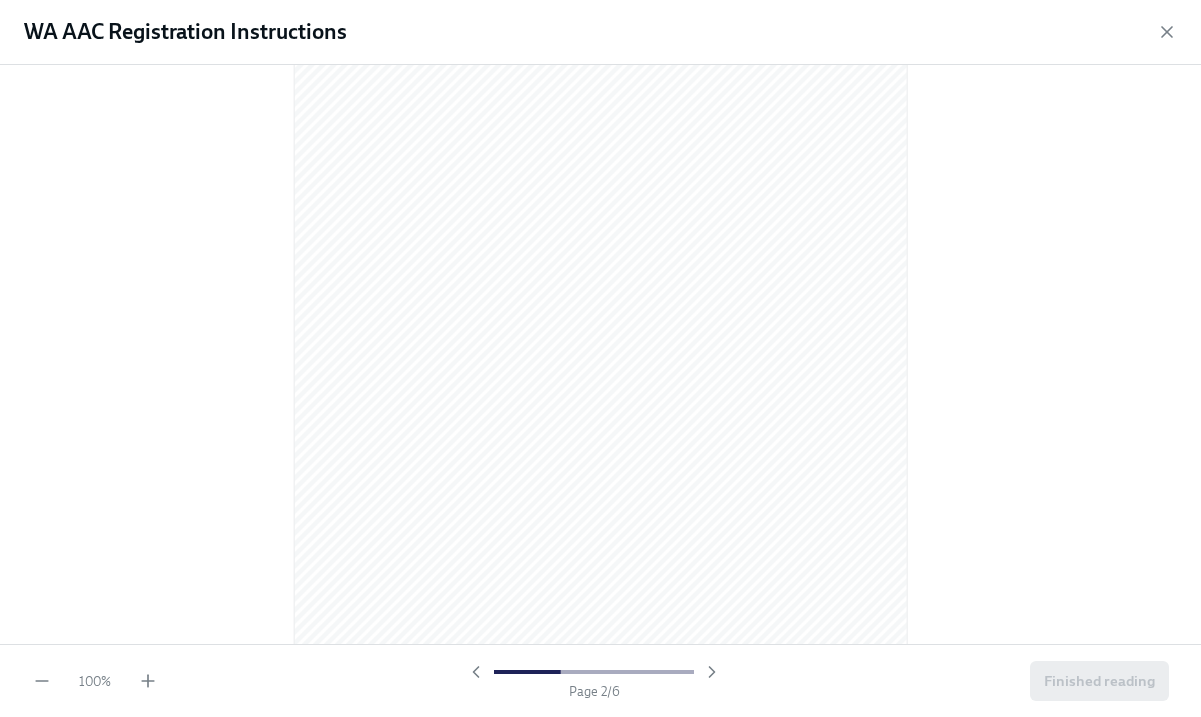 scroll, scrollTop: 870, scrollLeft: 0, axis: vertical 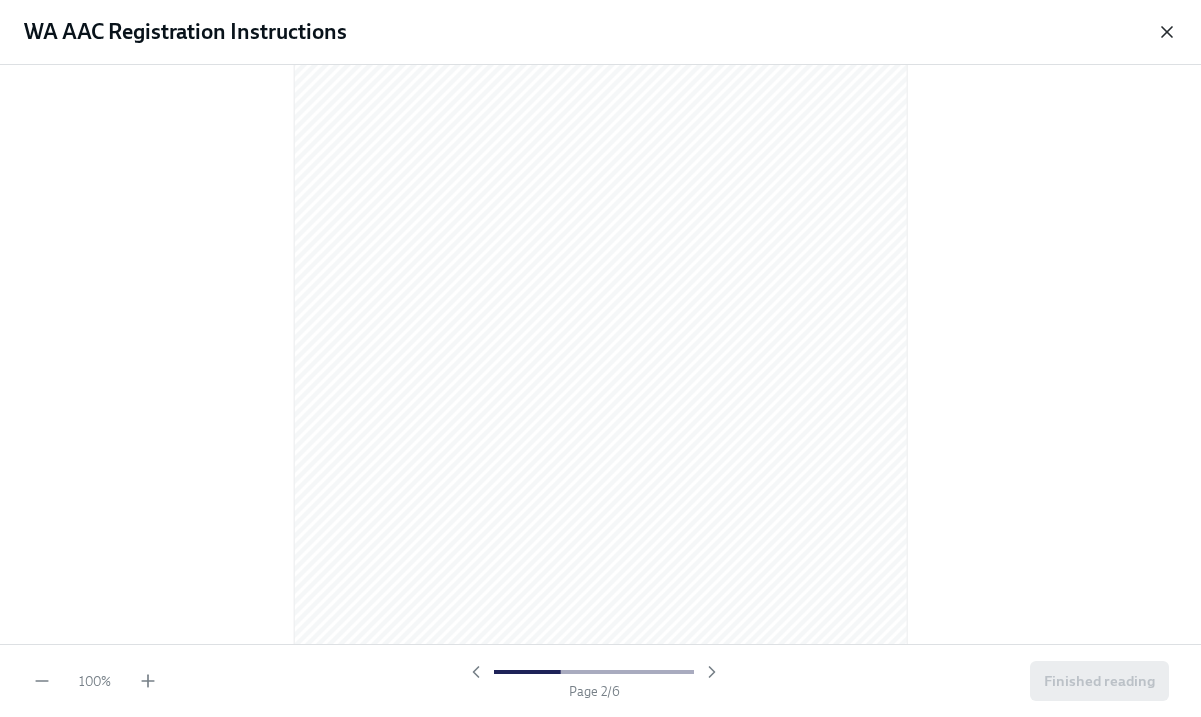 click 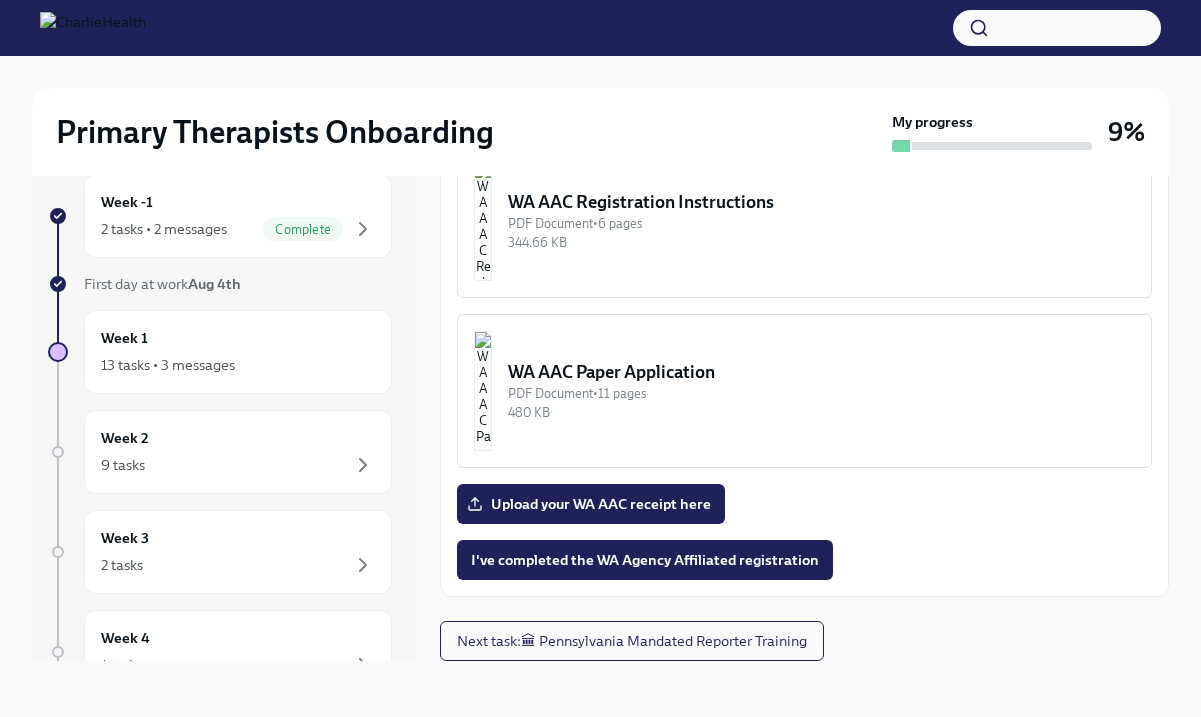 click on "Week -1 2 tasks • 2 messages Complete First day at work  Aug 4th Week 1 13 tasks • 3 messages Week 2 9 tasks Week 3 2 tasks Week 4 1 task Week 5 1 task Week 6 1 task Experience ends  Oct 11th" at bounding box center (220, 592) 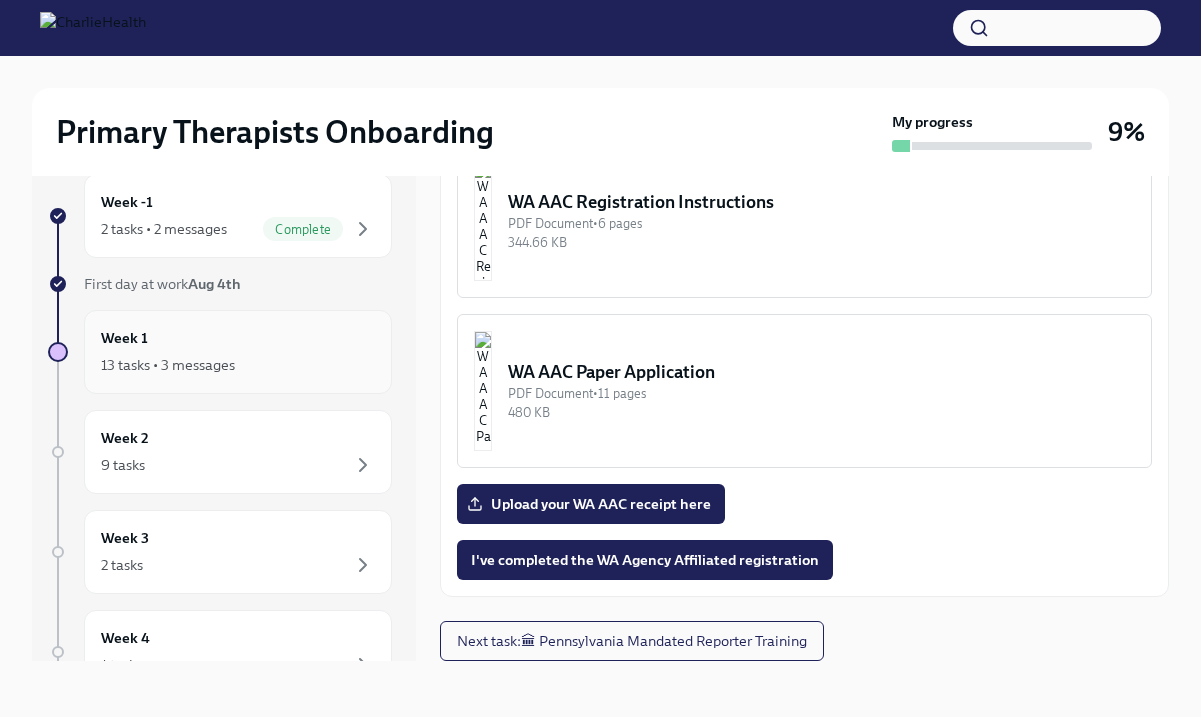 click on "Week 1 13 tasks • 3 messages" at bounding box center [238, 352] 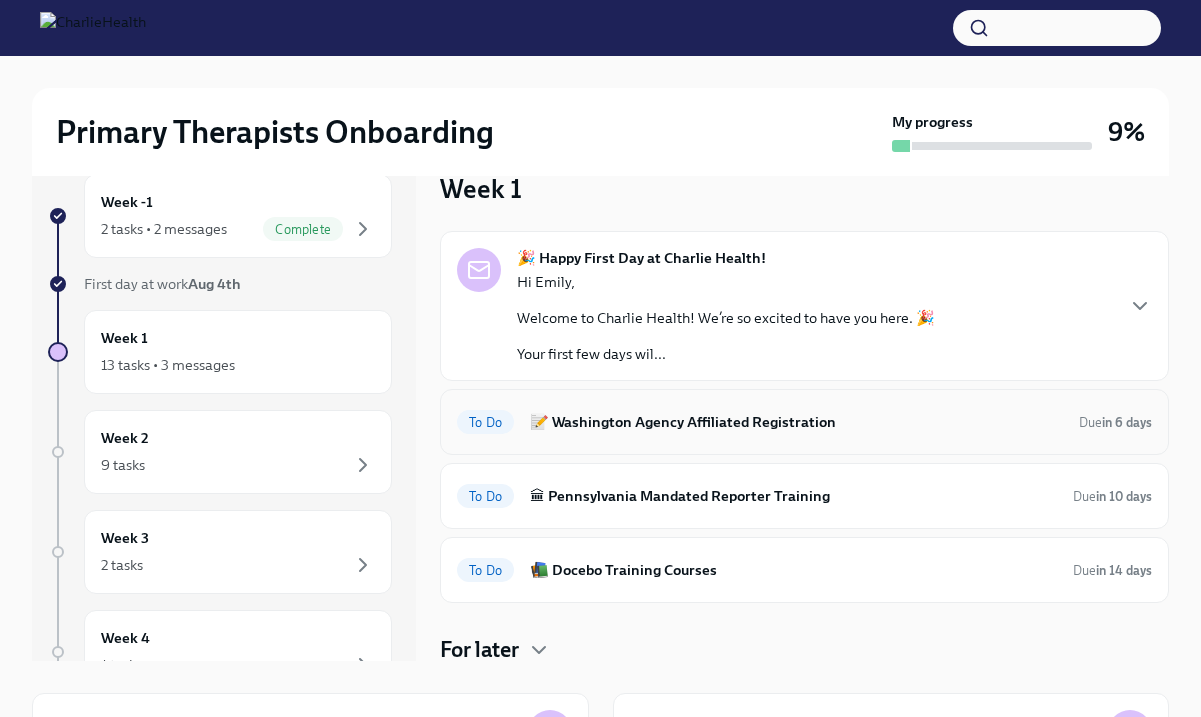 scroll, scrollTop: 0, scrollLeft: 0, axis: both 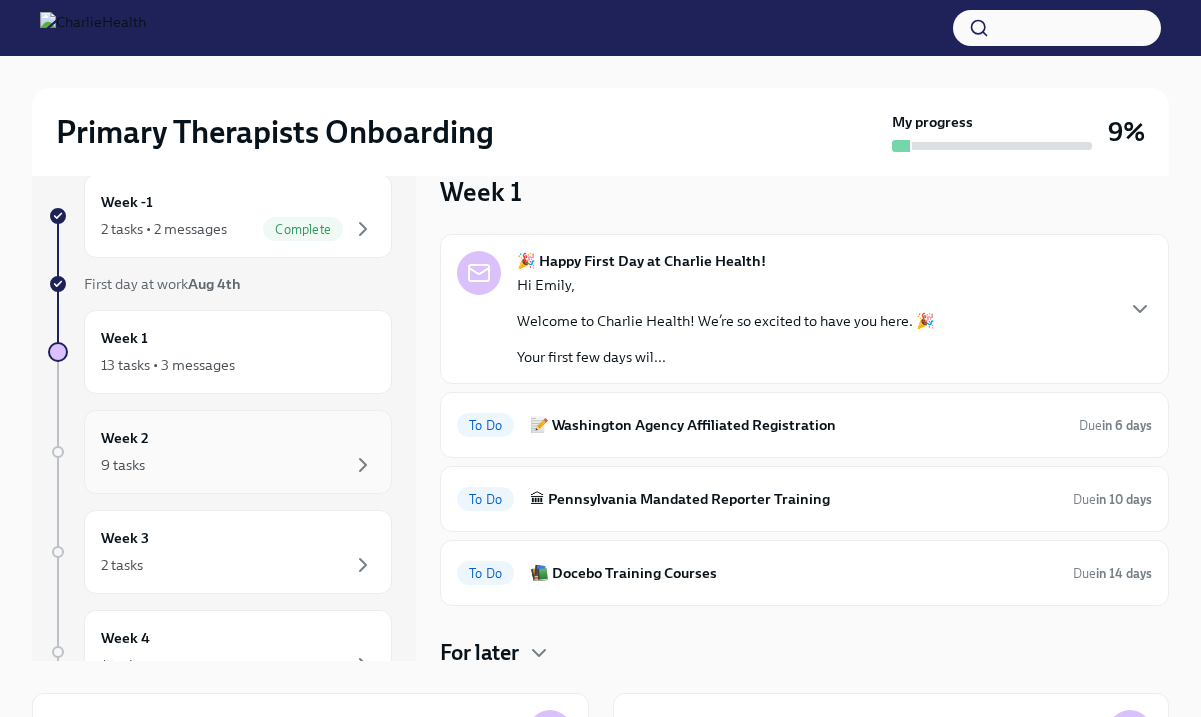 click on "9 tasks" at bounding box center (238, 465) 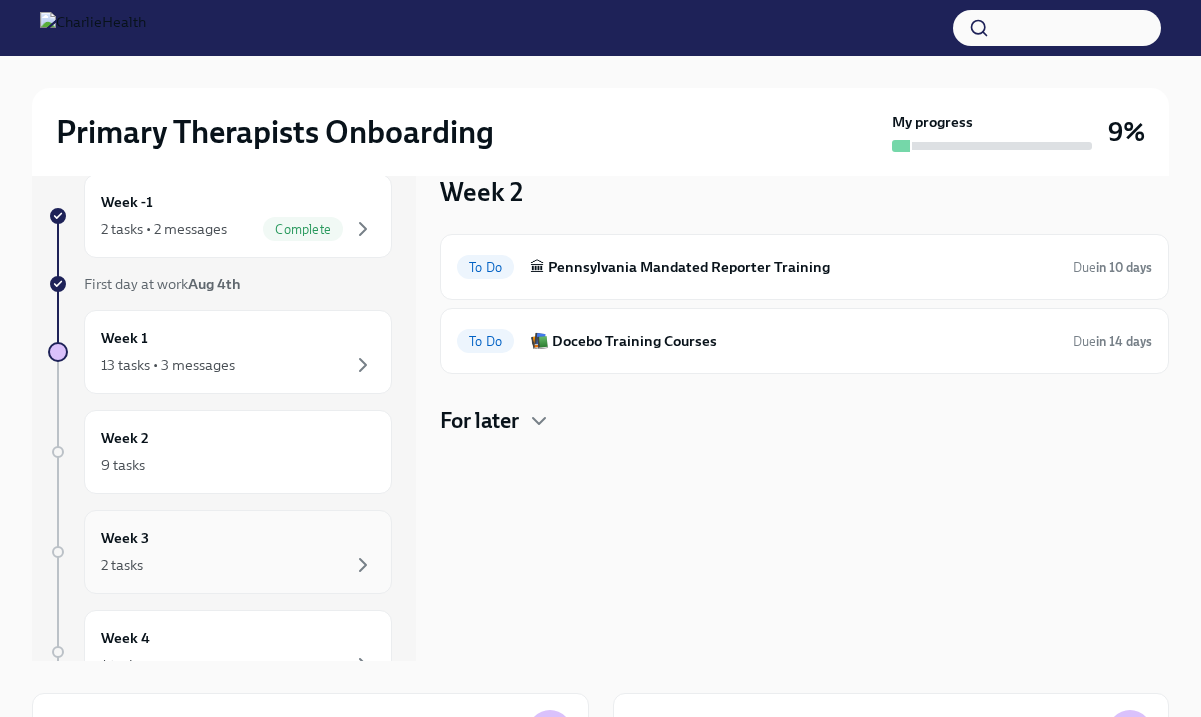 click on "2 tasks" at bounding box center [238, 565] 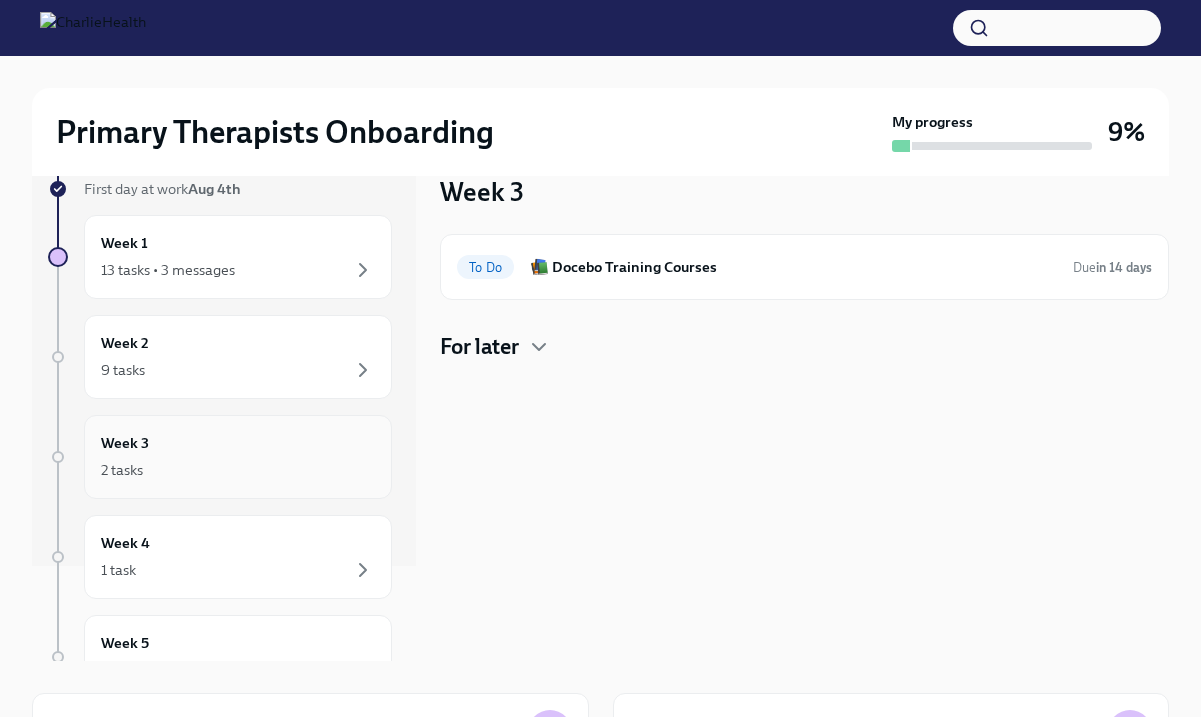 scroll, scrollTop: 115, scrollLeft: 0, axis: vertical 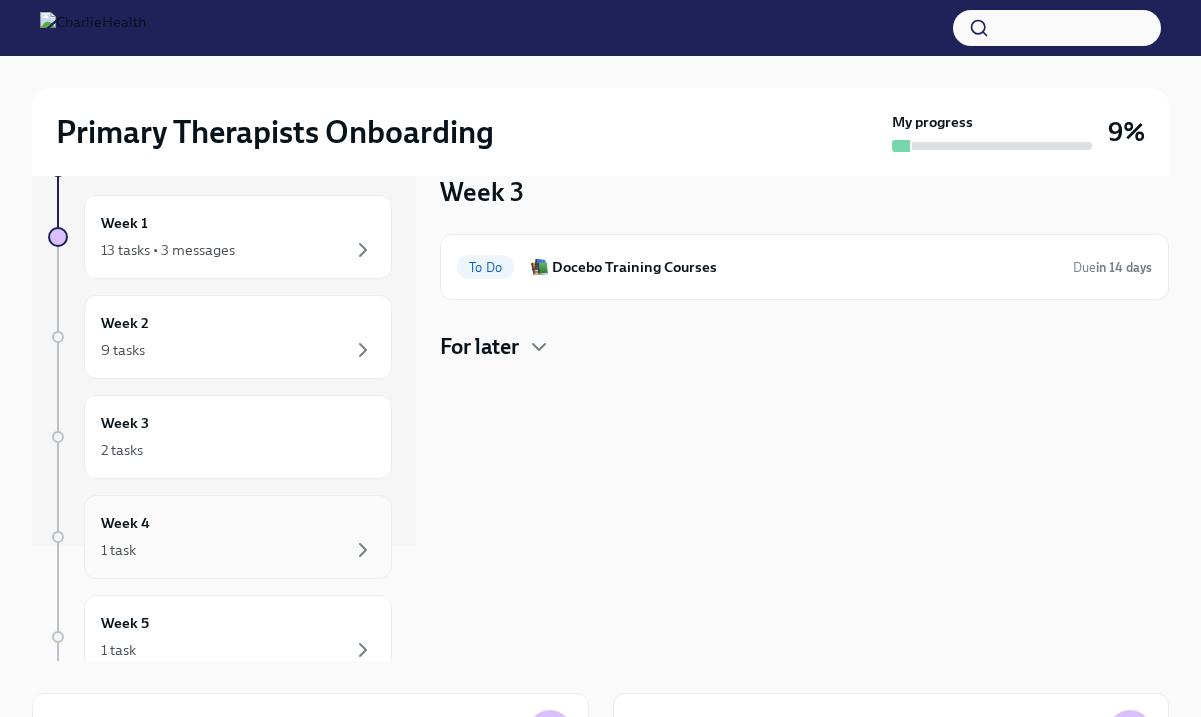 click on "1 task" at bounding box center (238, 550) 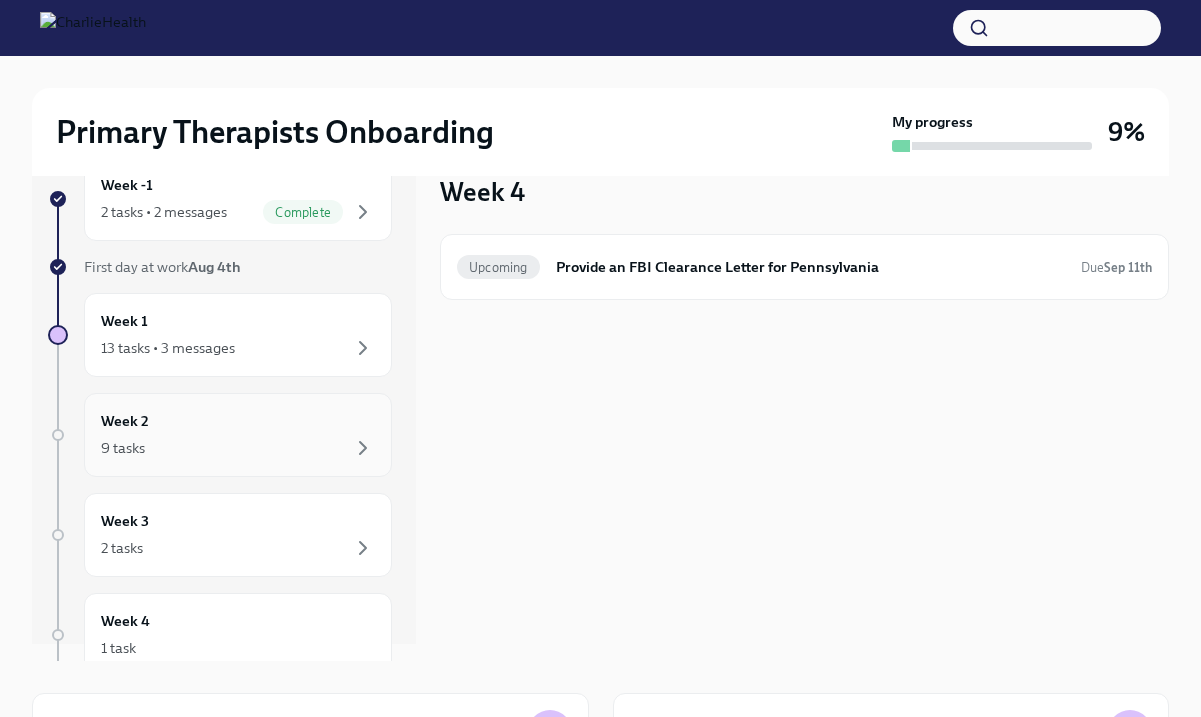 scroll, scrollTop: 15, scrollLeft: 0, axis: vertical 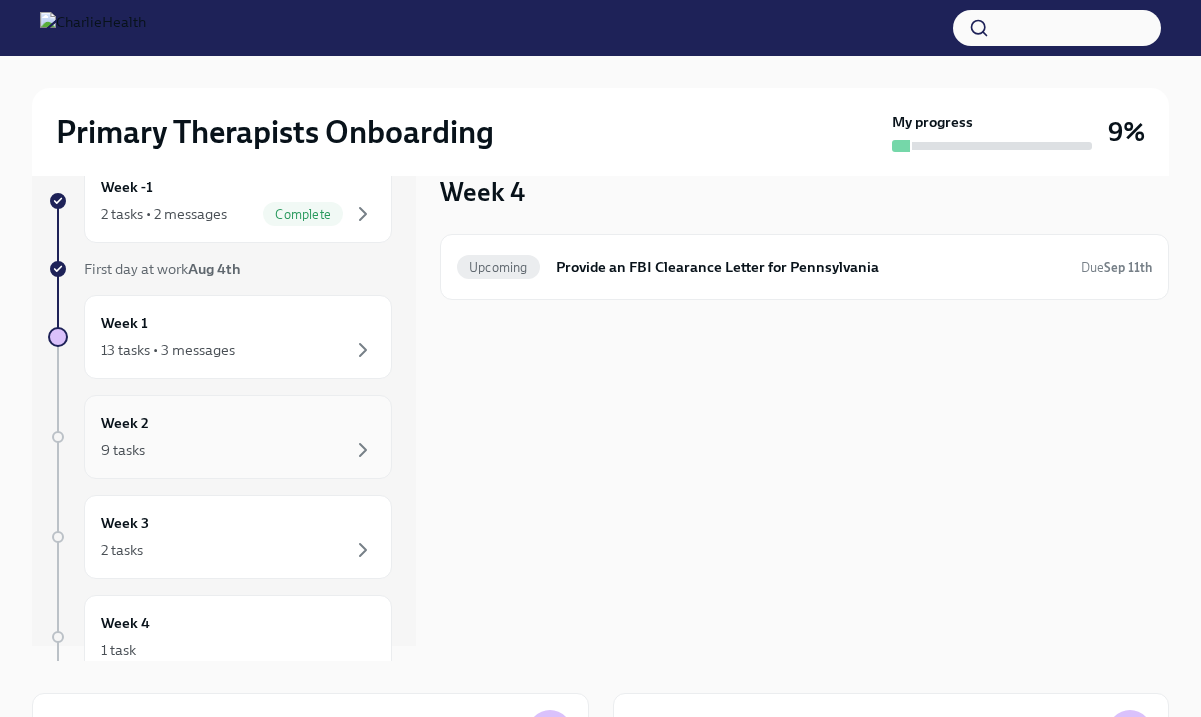 click on "Week 2 9 tasks" at bounding box center [238, 437] 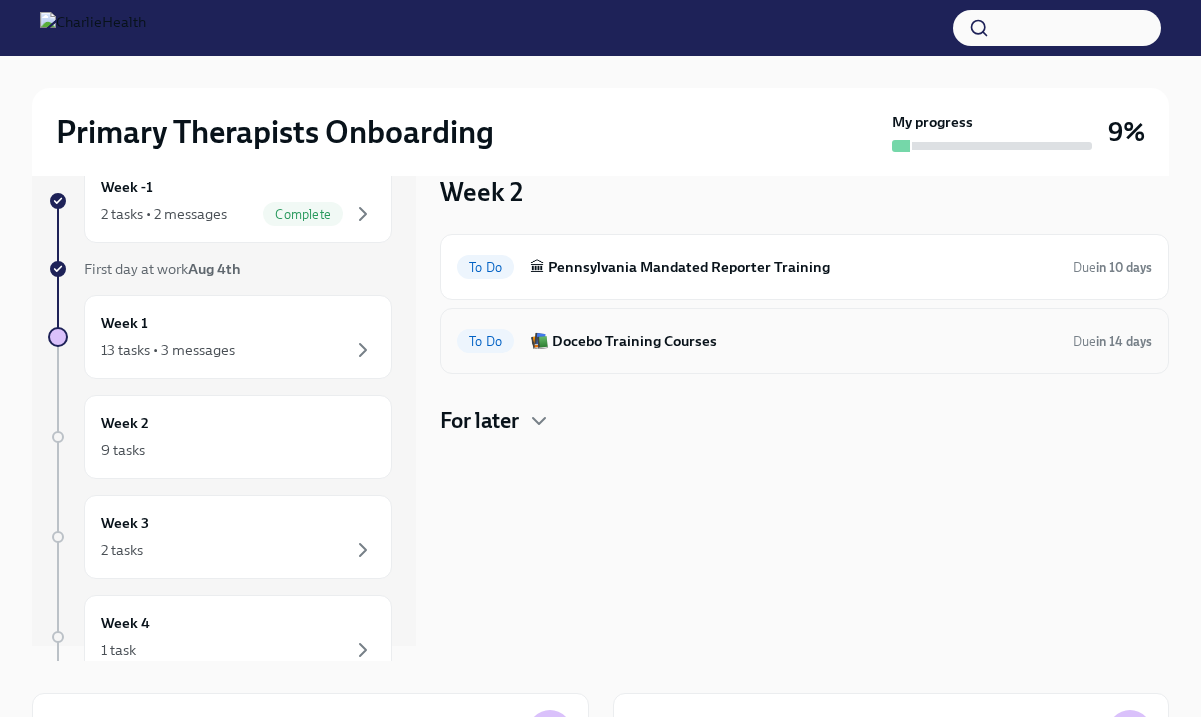 click on "📚 Docebo Training Courses" at bounding box center (793, 341) 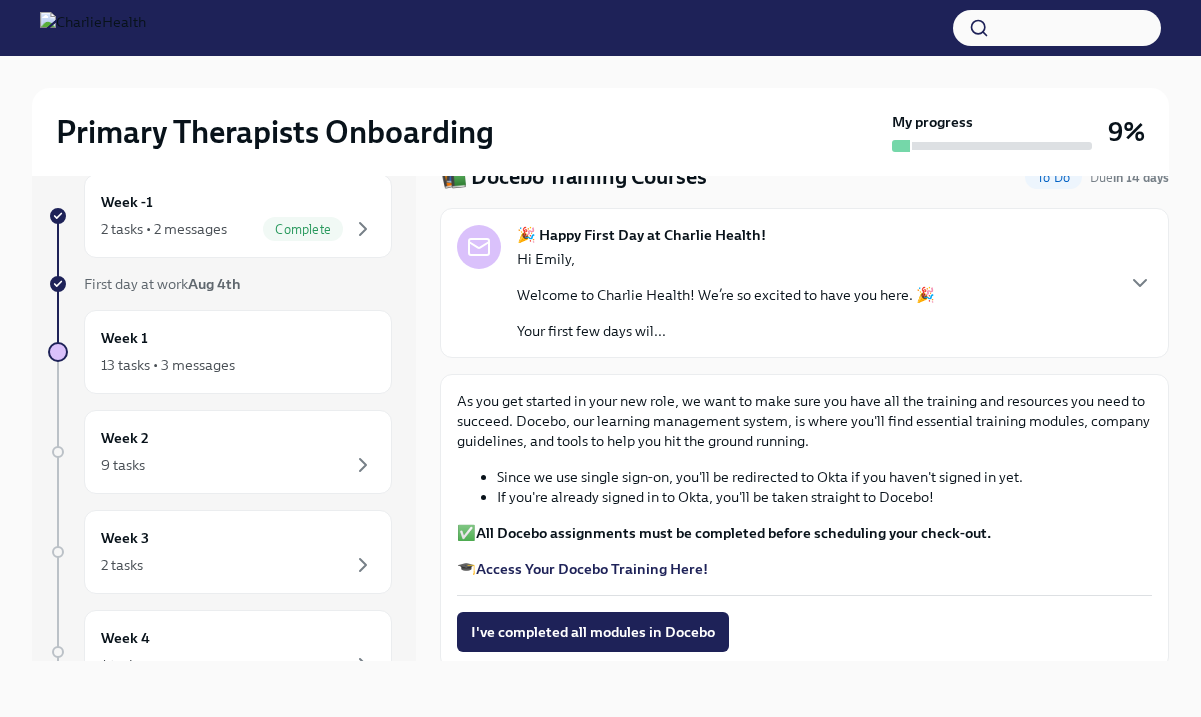 scroll, scrollTop: 0, scrollLeft: 0, axis: both 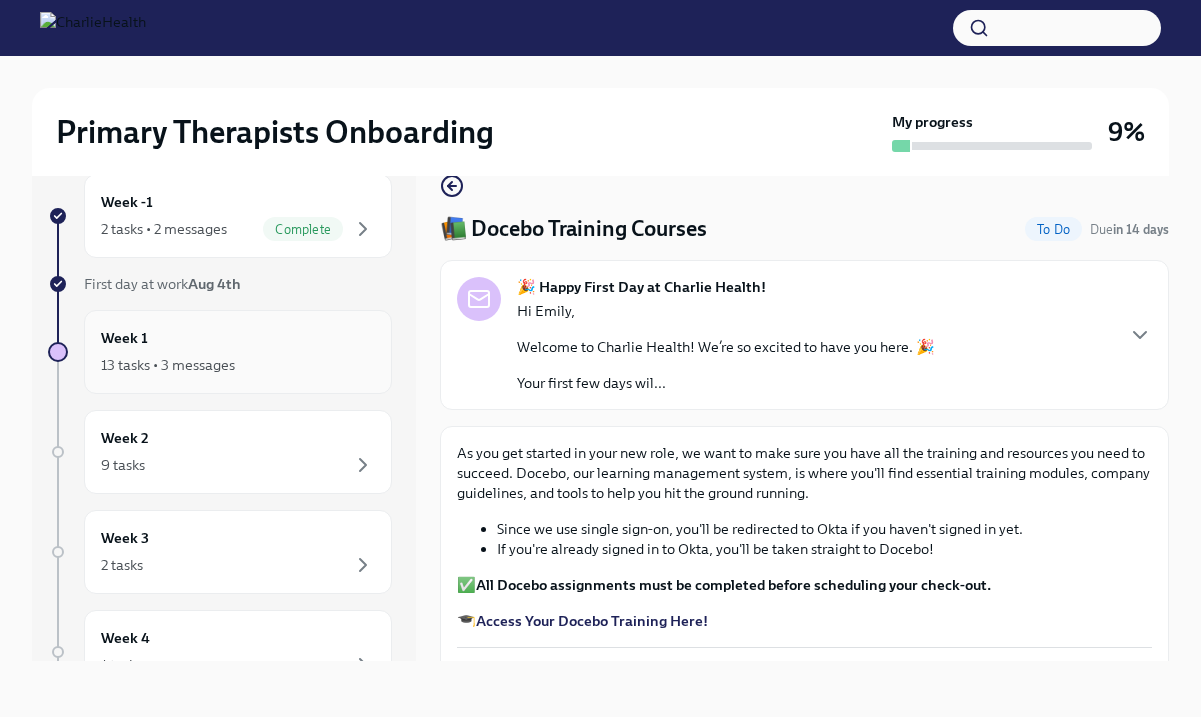 click on "13 tasks • 3 messages" at bounding box center [168, 365] 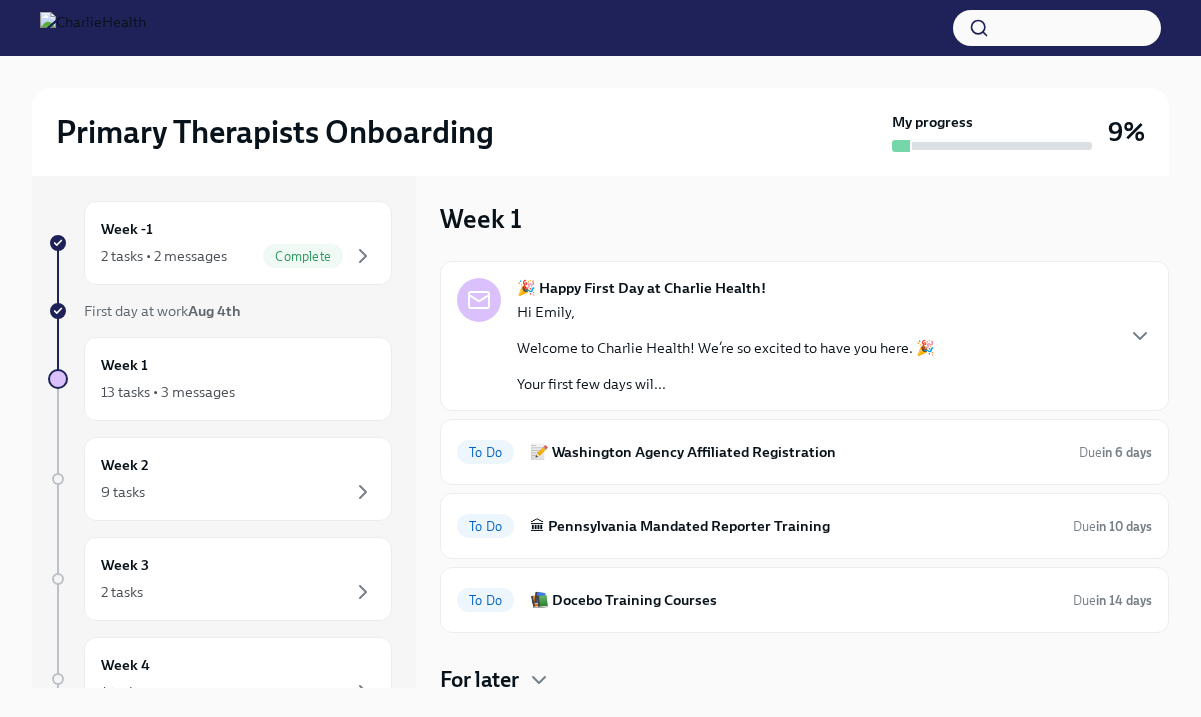 scroll, scrollTop: 0, scrollLeft: 0, axis: both 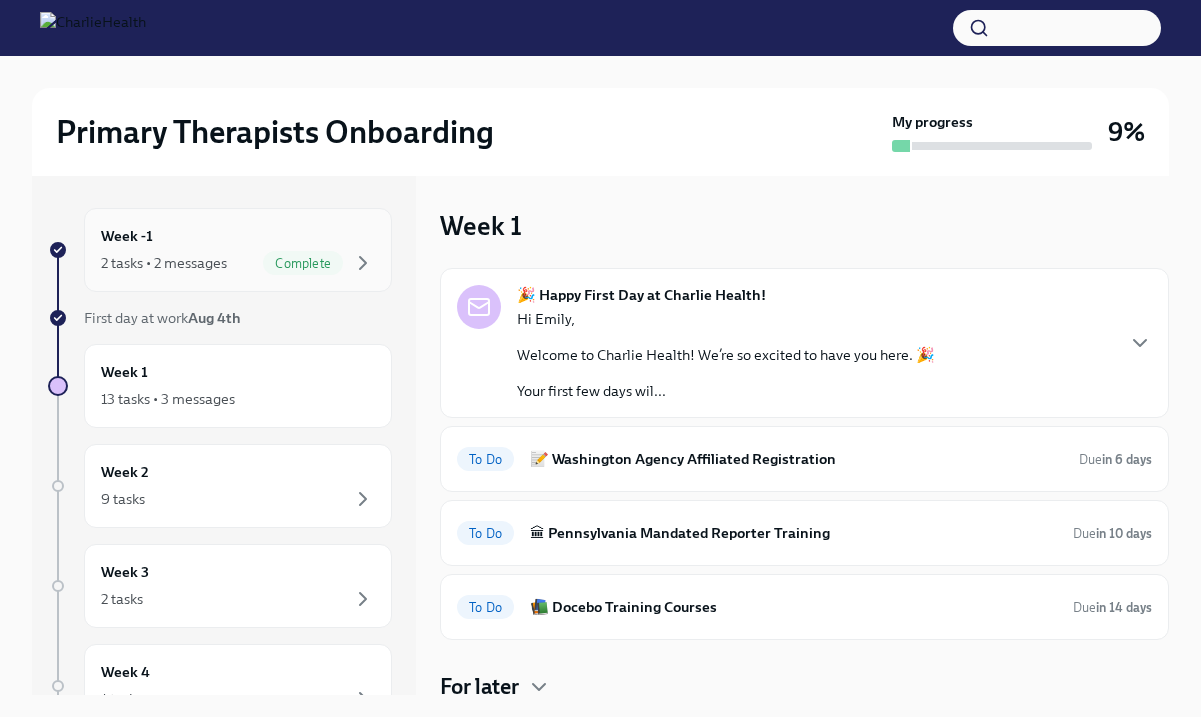 click on "2 tasks • 2 messages Complete" at bounding box center [238, 263] 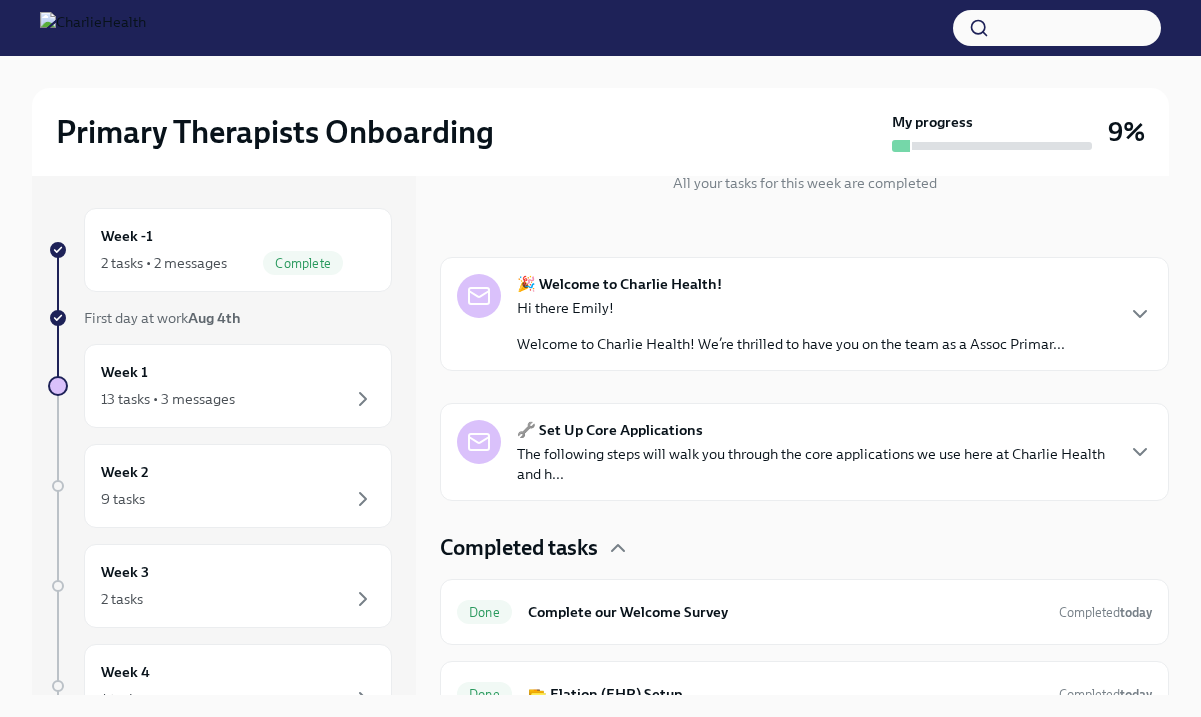 scroll, scrollTop: 279, scrollLeft: 0, axis: vertical 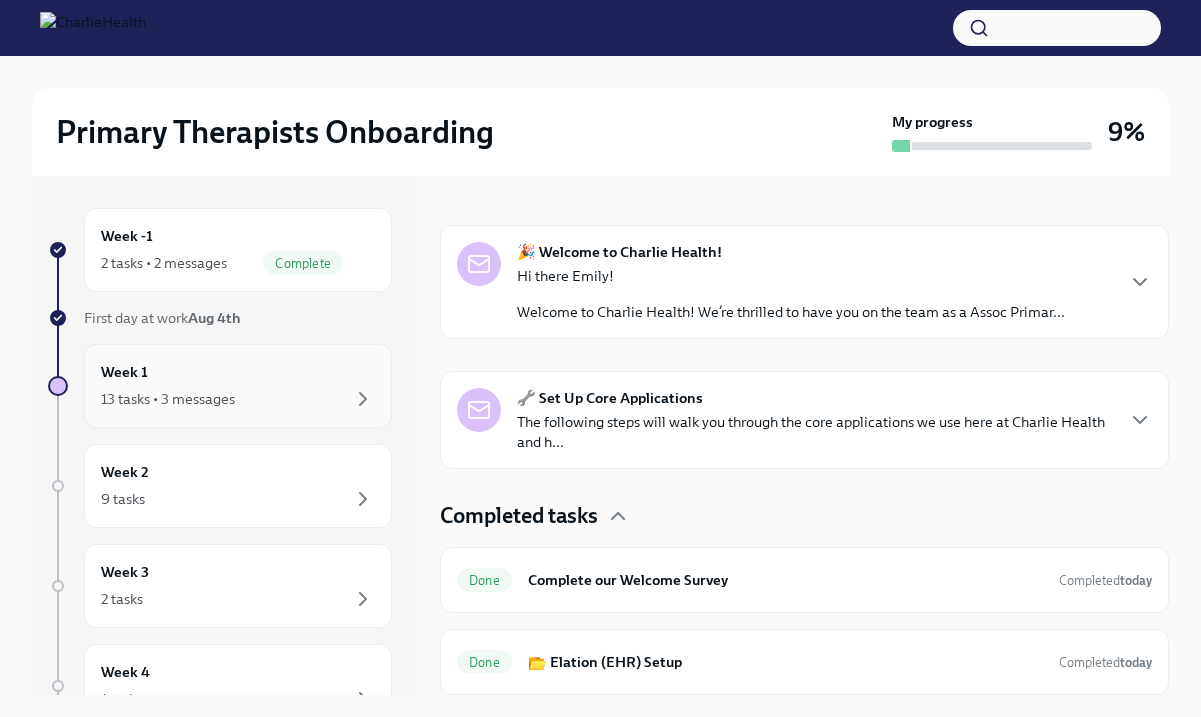 click on "Week 1 13 tasks • 3 messages" at bounding box center [238, 386] 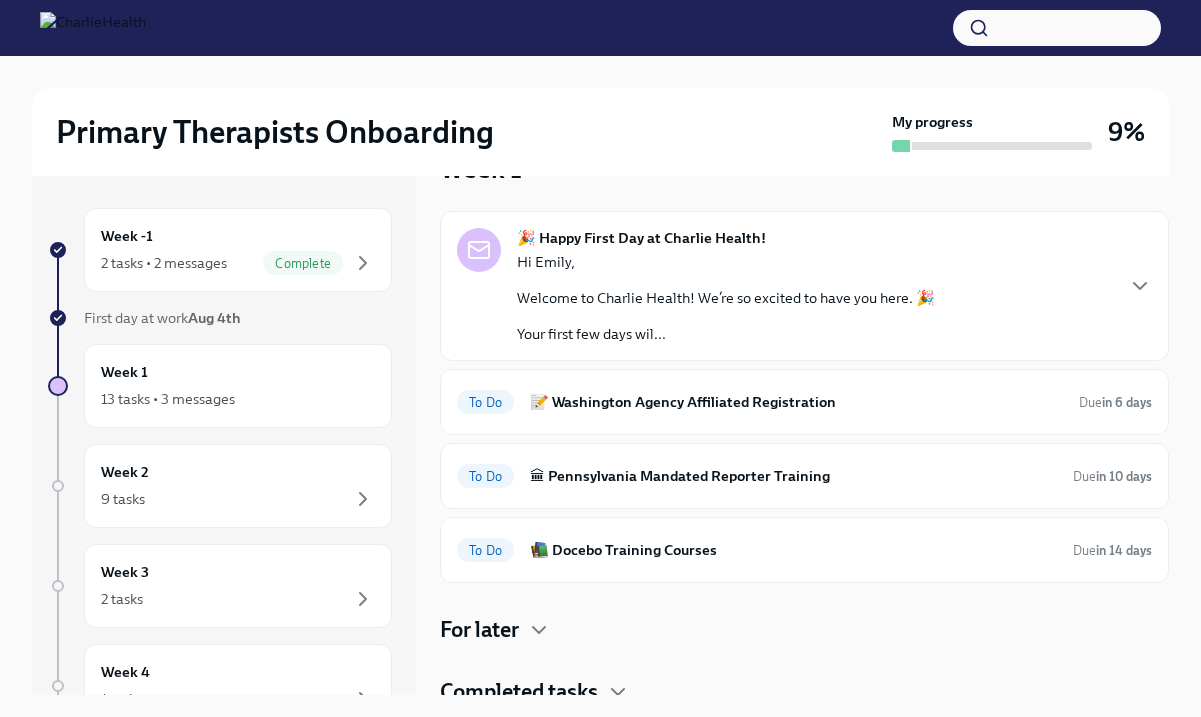 scroll, scrollTop: 55, scrollLeft: 0, axis: vertical 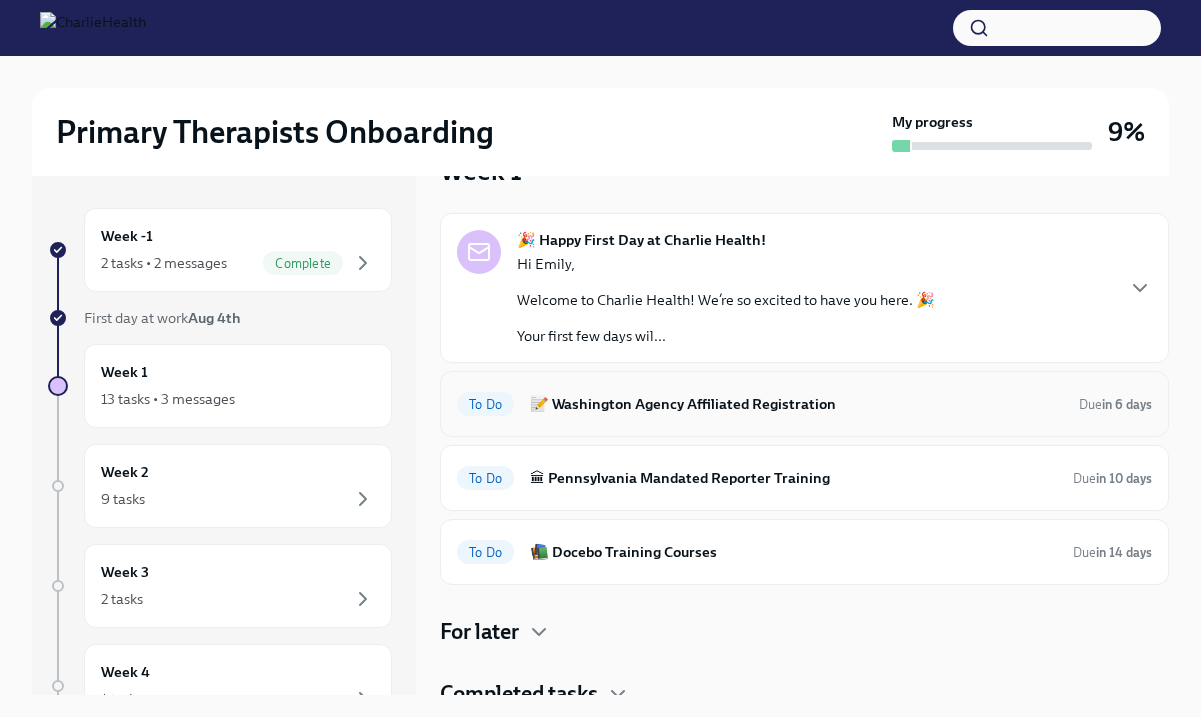 click on "📝 Washington Agency Affiliated Registration" at bounding box center [796, 404] 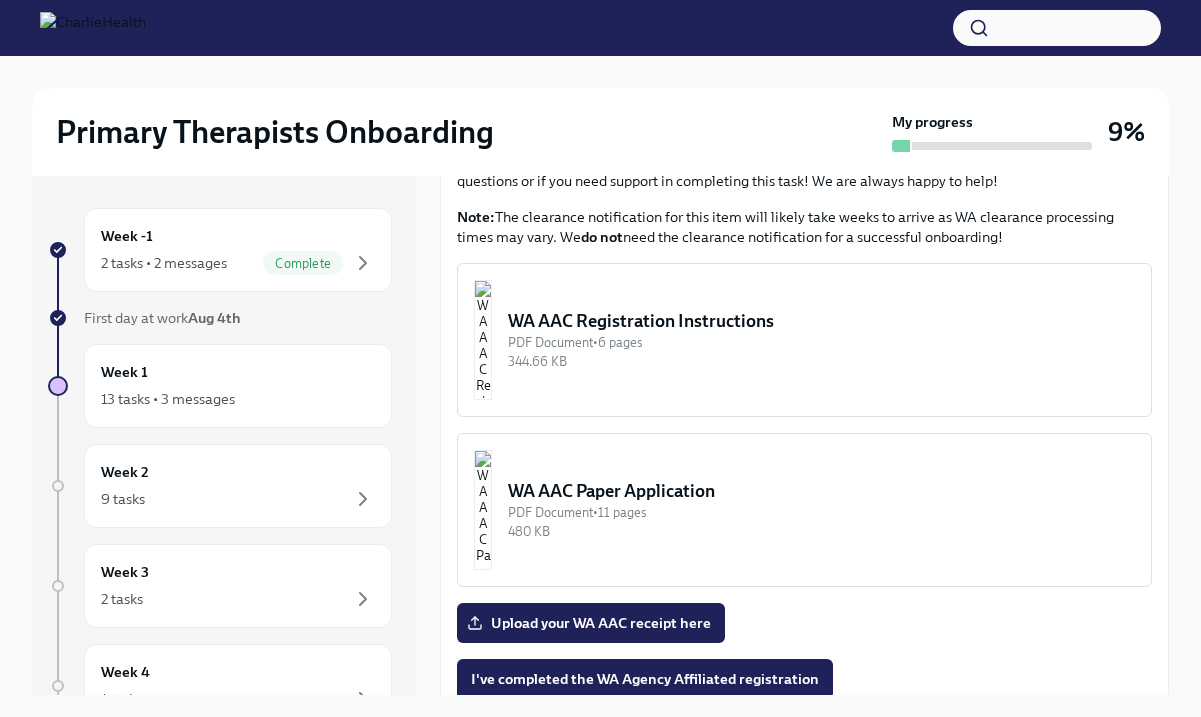 scroll, scrollTop: 925, scrollLeft: 0, axis: vertical 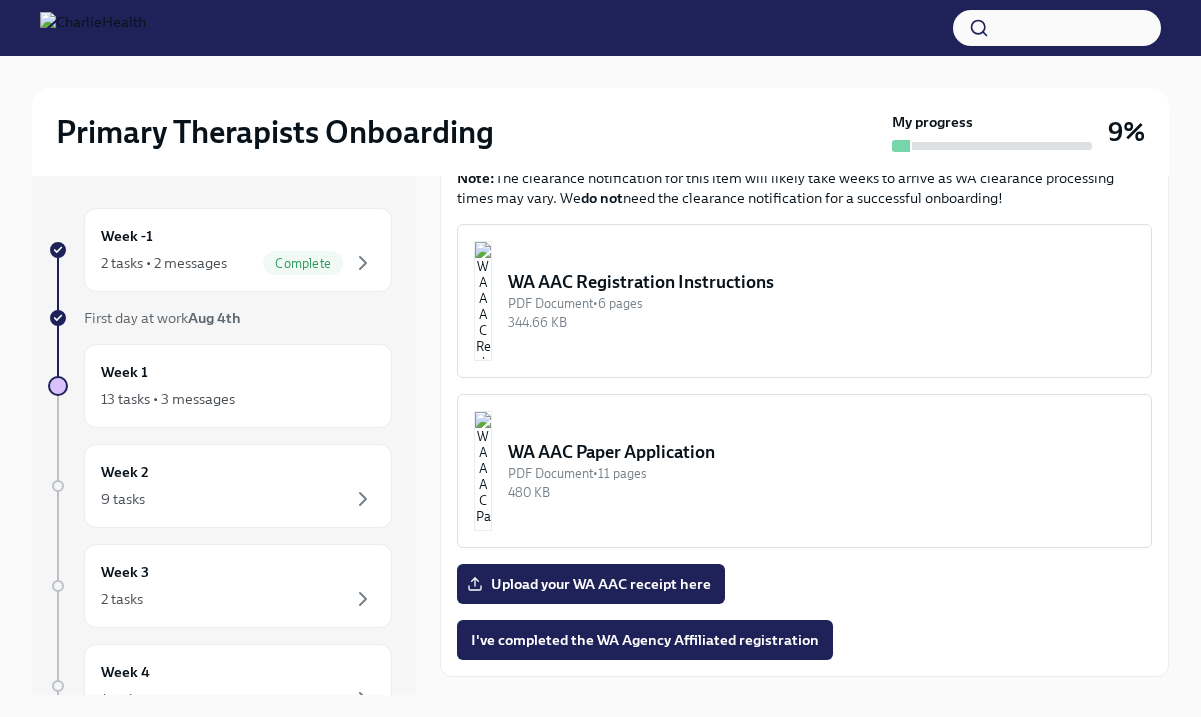 click on "WA AAC Registration Instructions PDF Document  •  6 pages 344.66 KB" at bounding box center (804, 301) 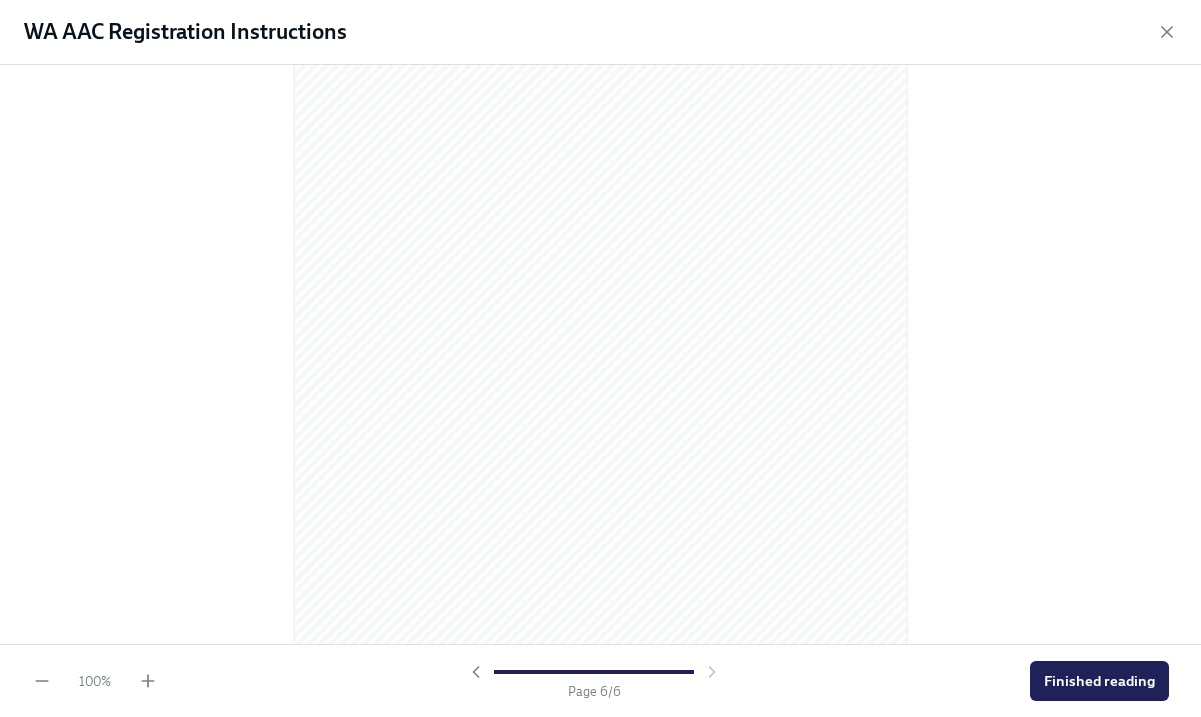 scroll, scrollTop: 4297, scrollLeft: 0, axis: vertical 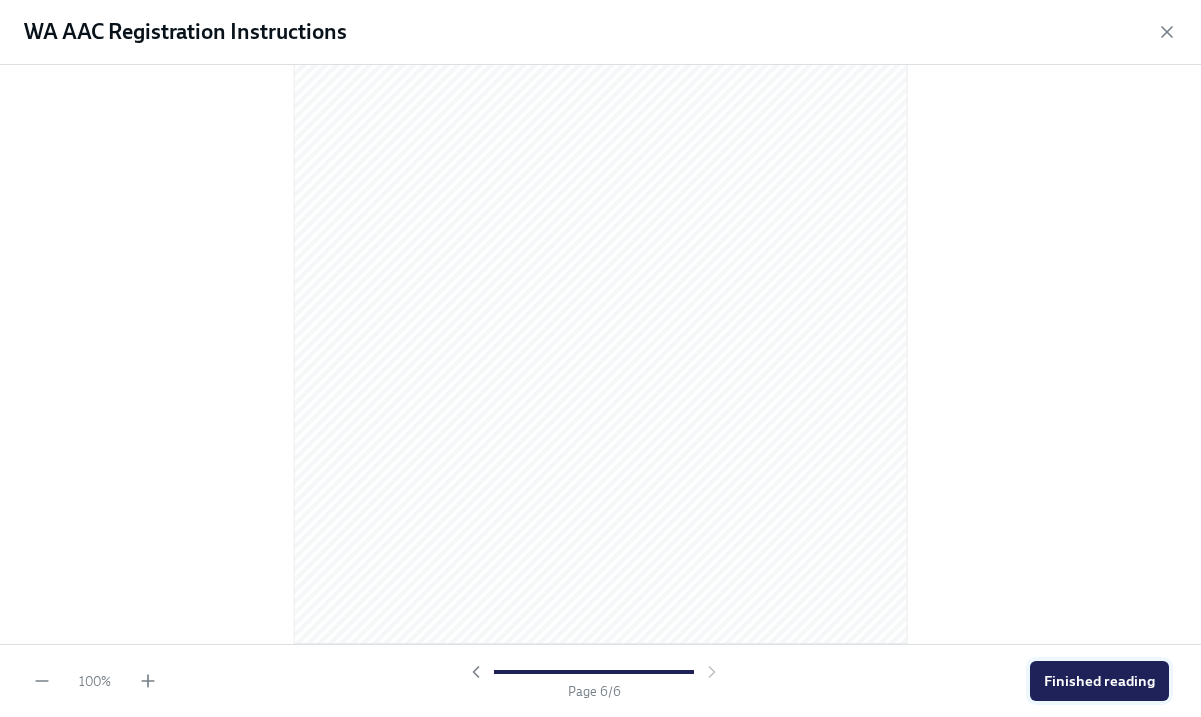 click on "Finished reading" at bounding box center (1099, 681) 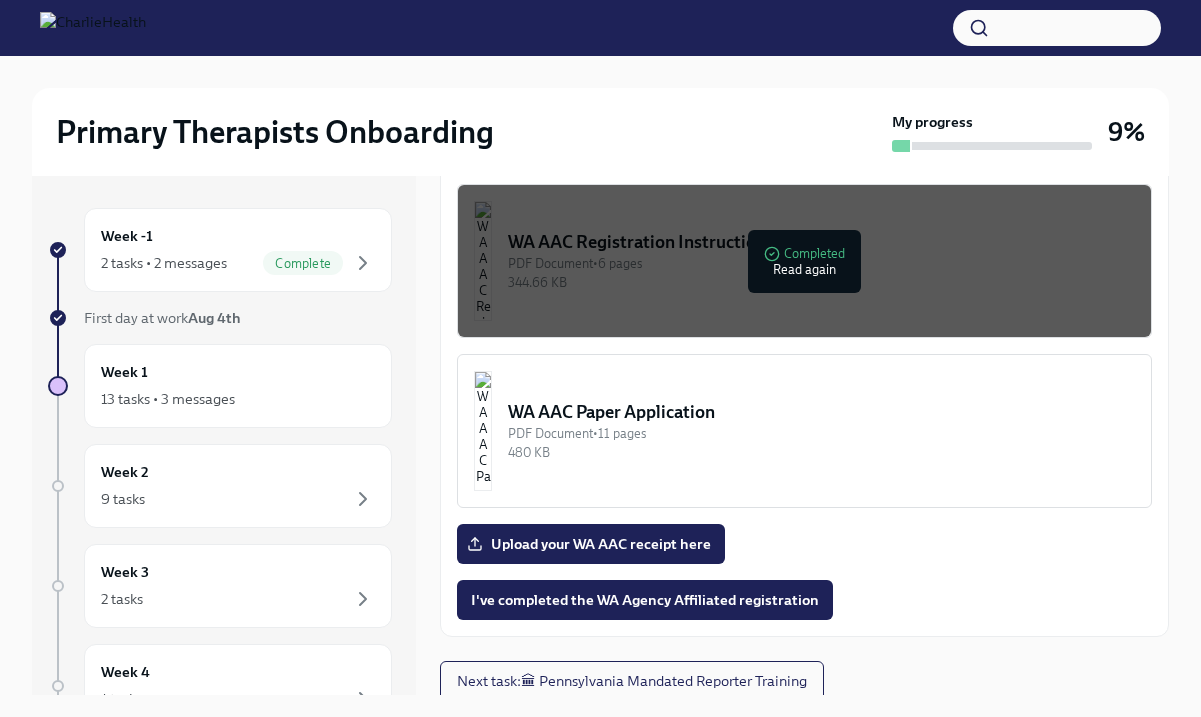 scroll, scrollTop: 971, scrollLeft: 0, axis: vertical 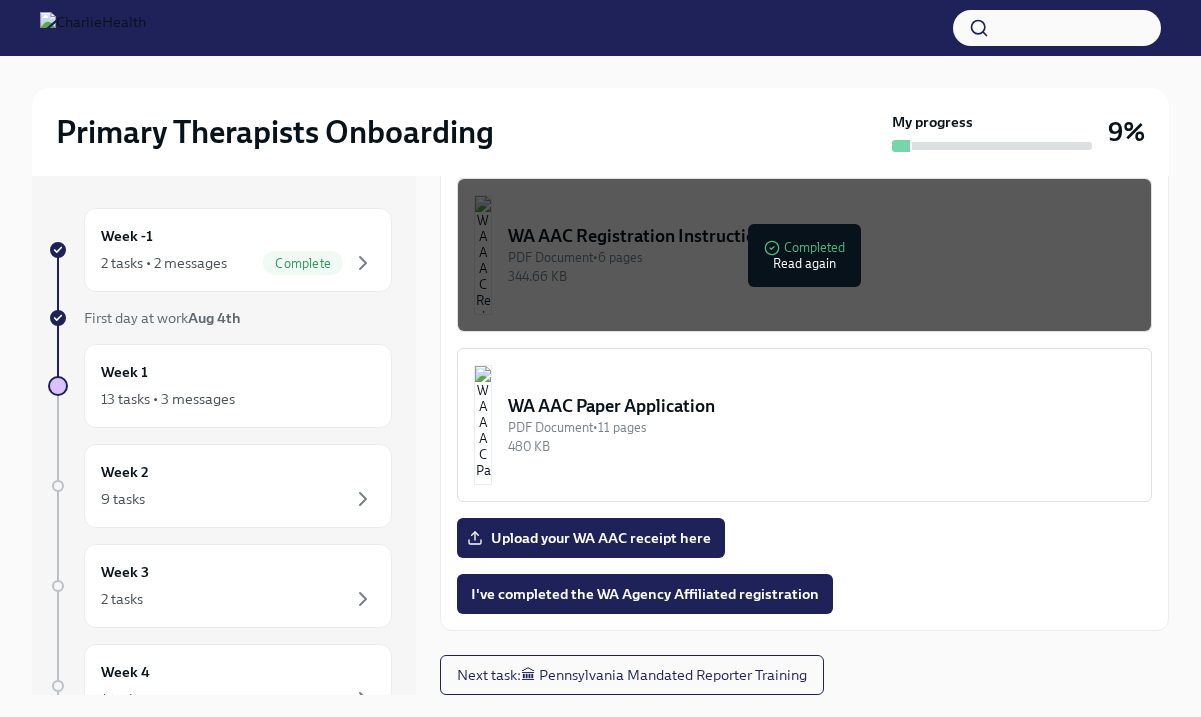click on "PDF Document  •  6 pages" at bounding box center (821, 257) 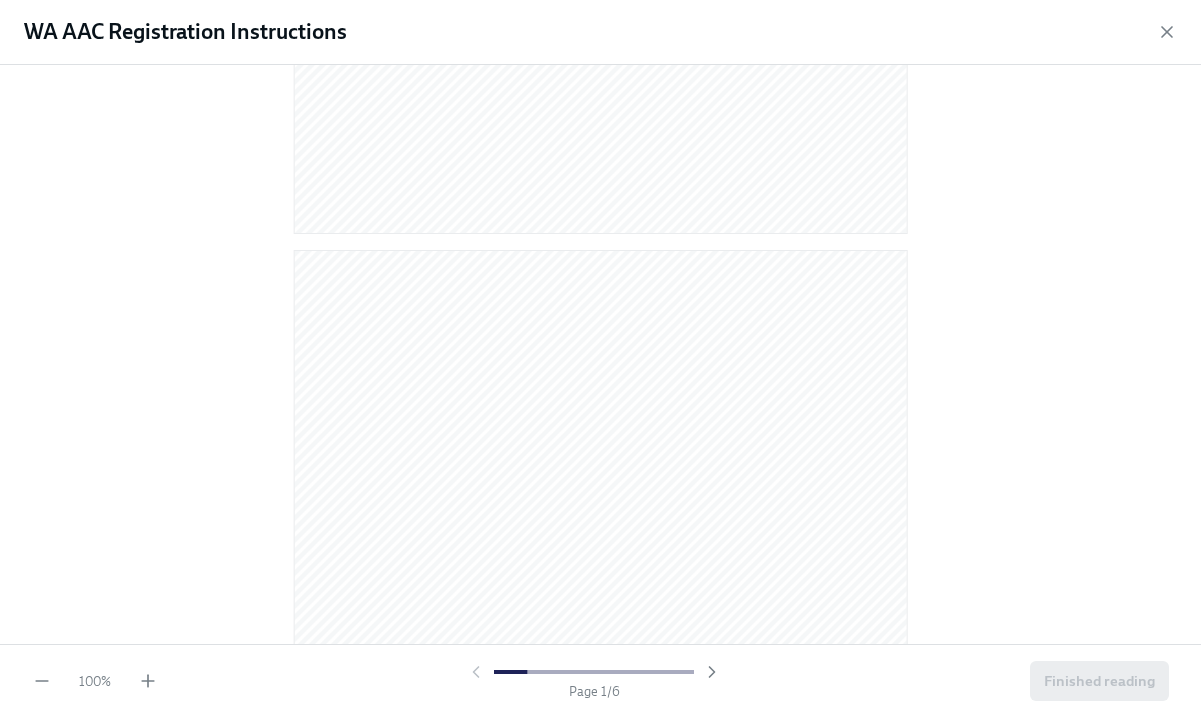 scroll, scrollTop: 835, scrollLeft: 0, axis: vertical 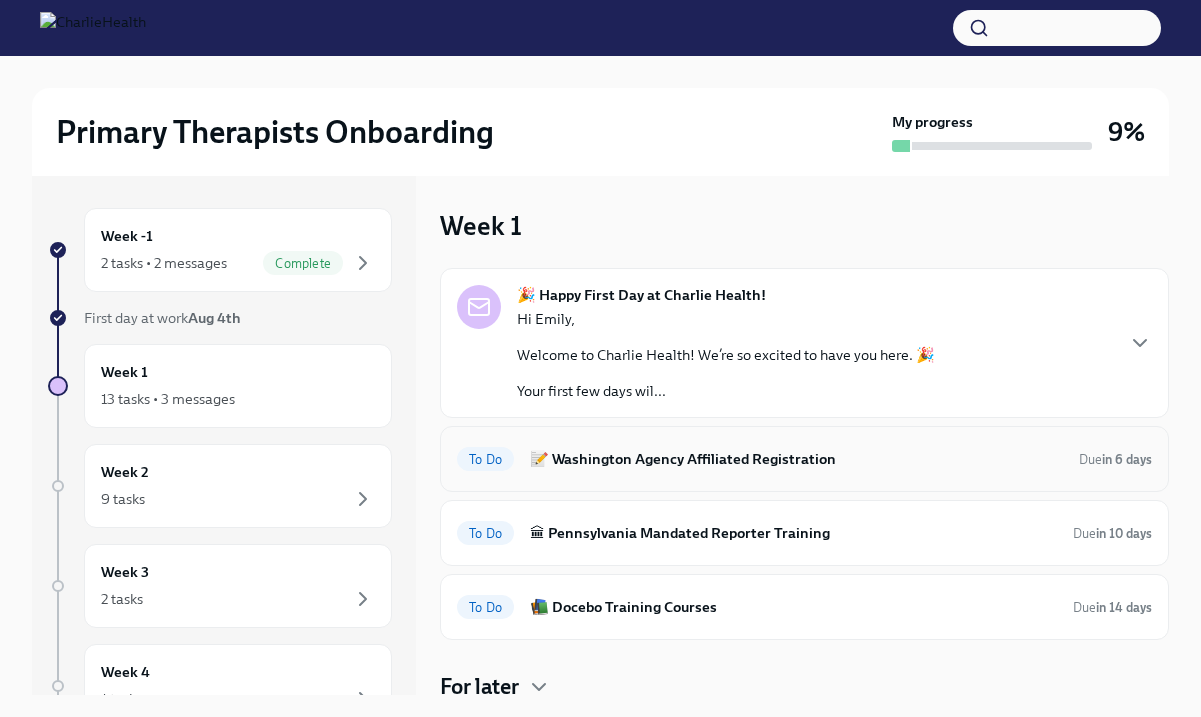 click on "📝 Washington Agency Affiliated Registration" at bounding box center [796, 459] 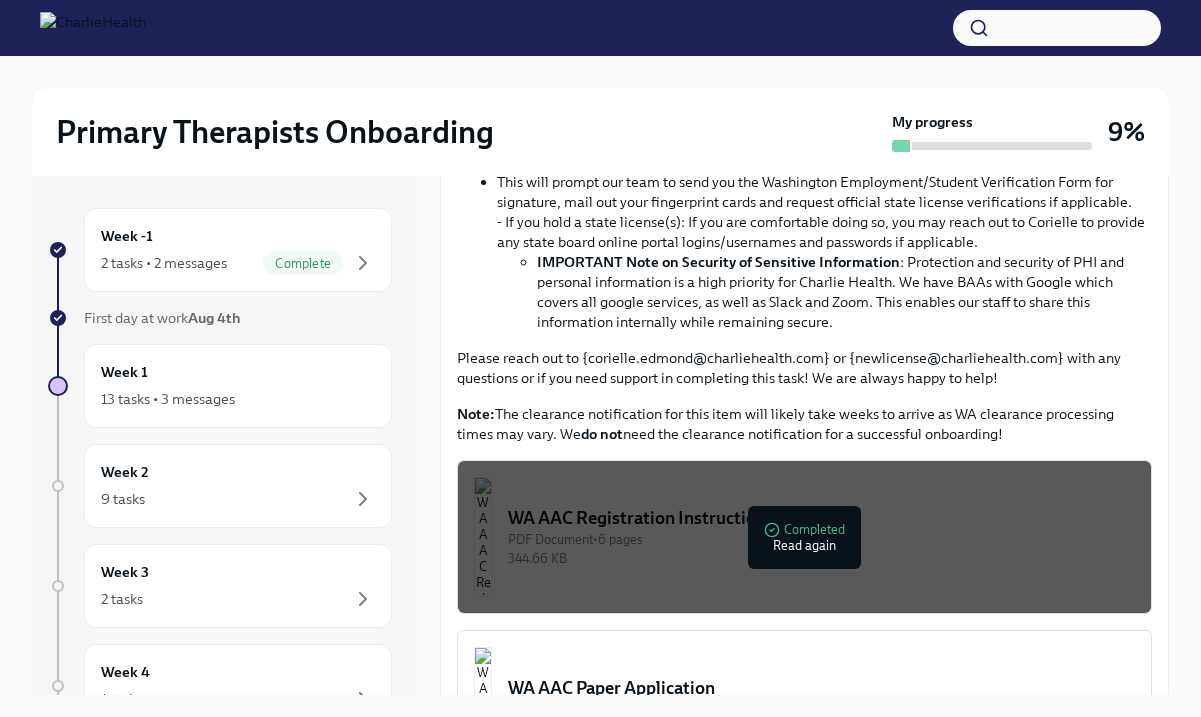 scroll, scrollTop: 0, scrollLeft: 0, axis: both 